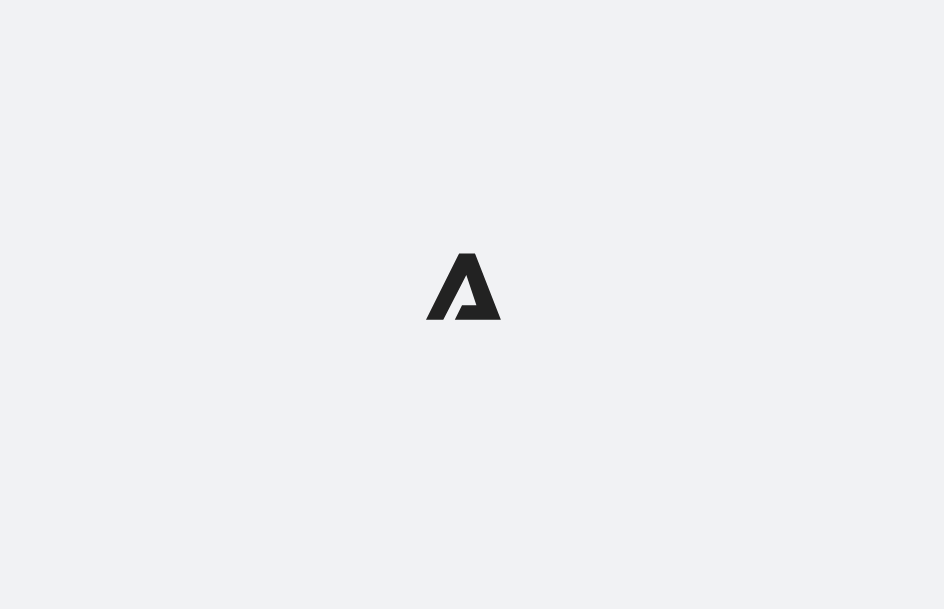 scroll, scrollTop: 0, scrollLeft: 0, axis: both 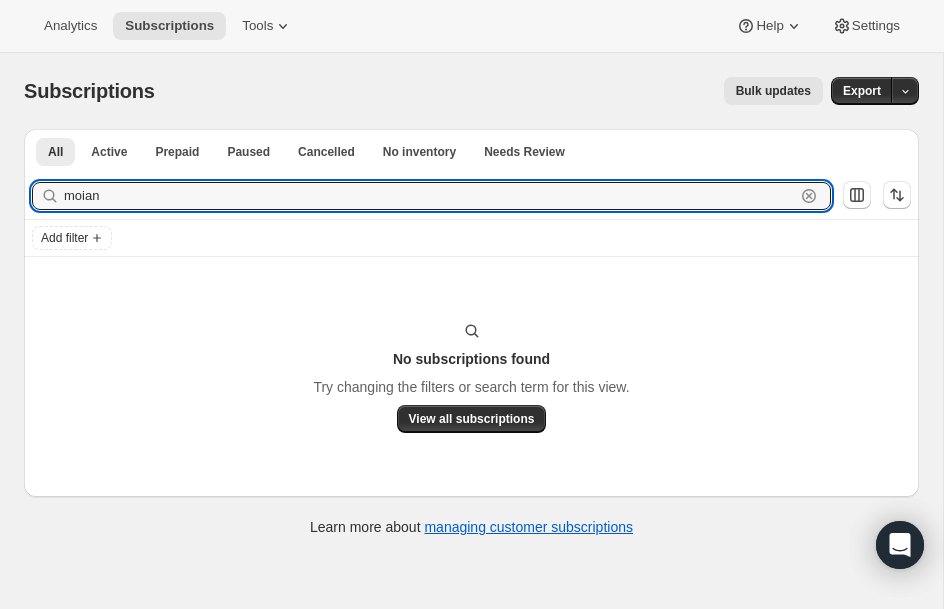 drag, startPoint x: 122, startPoint y: 197, endPoint x: -151, endPoint y: 184, distance: 273.30936 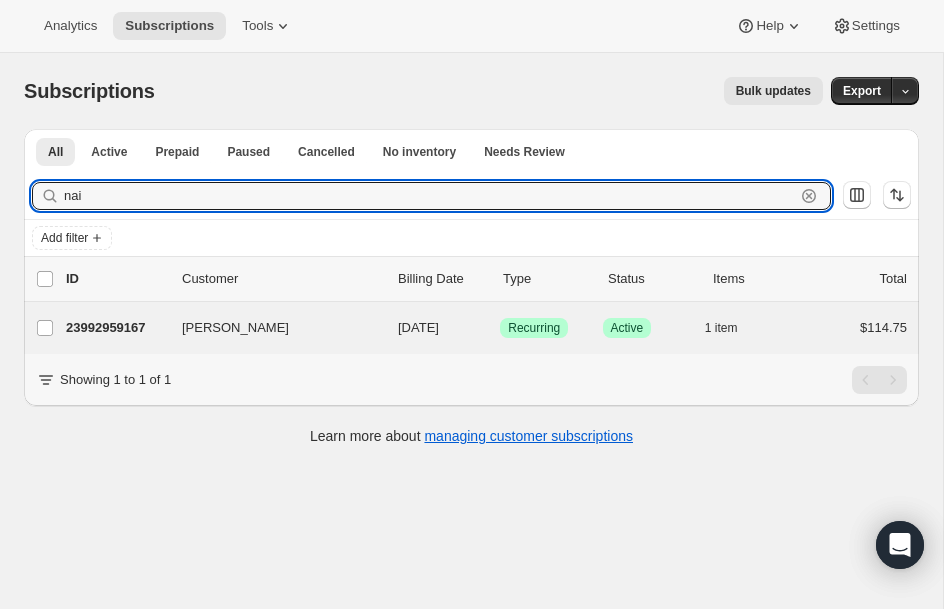 type on "nai" 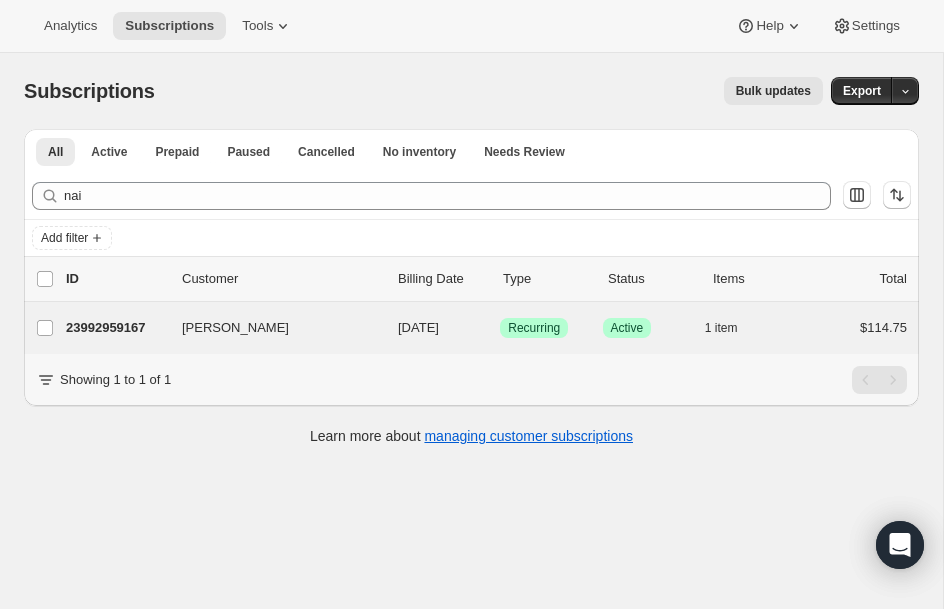 click on "Naiomi Soto 23992959167 Naiomi Soto 07/31/2025 Success Recurring Success Active 1   item $114.75" at bounding box center (471, 328) 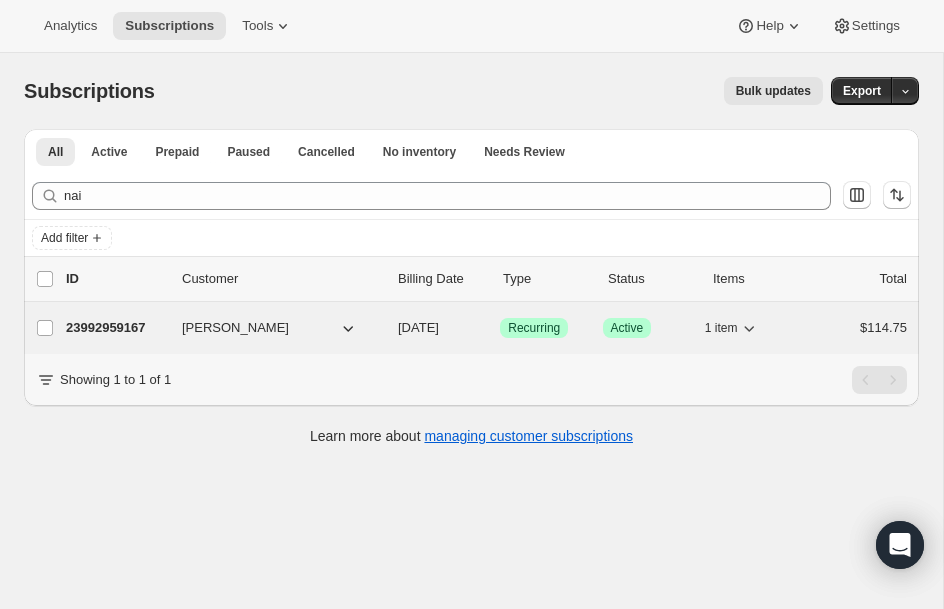 click on "Naiomi Soto 23992959167 Naiomi Soto 07/31/2025 Success Recurring Success Active 1   item $114.75" at bounding box center [471, 328] 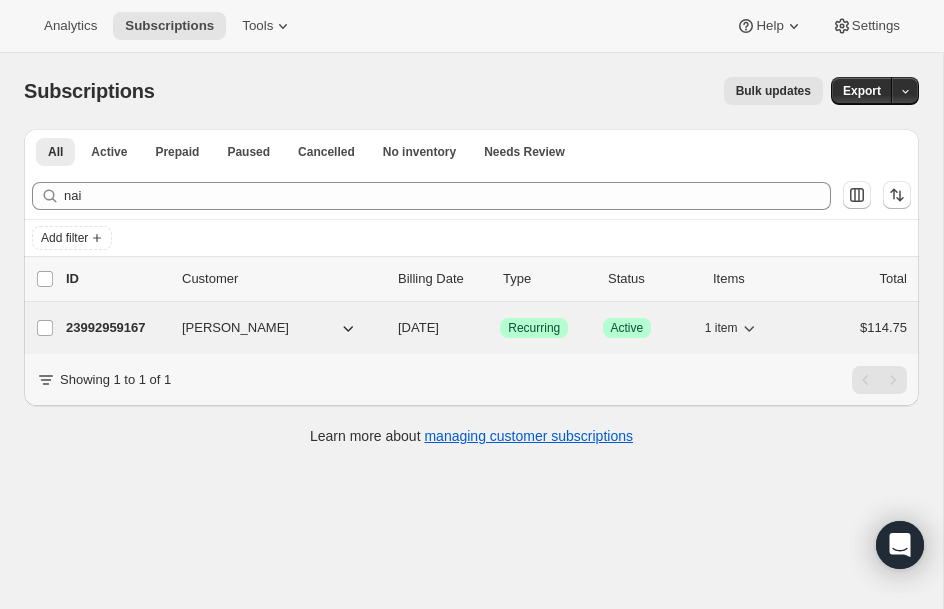 click on "23992959167" at bounding box center [116, 328] 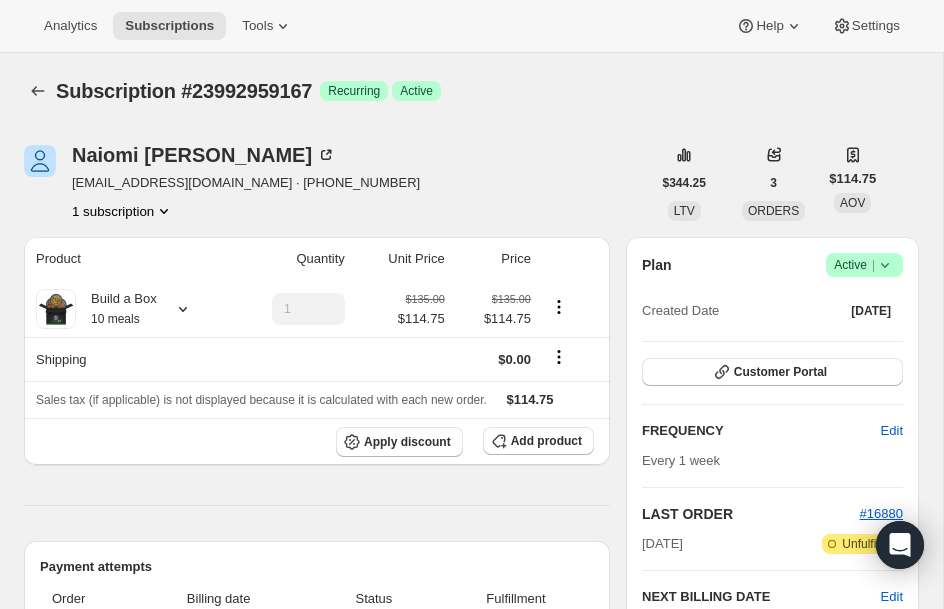 click on "Success Active |" at bounding box center (864, 265) 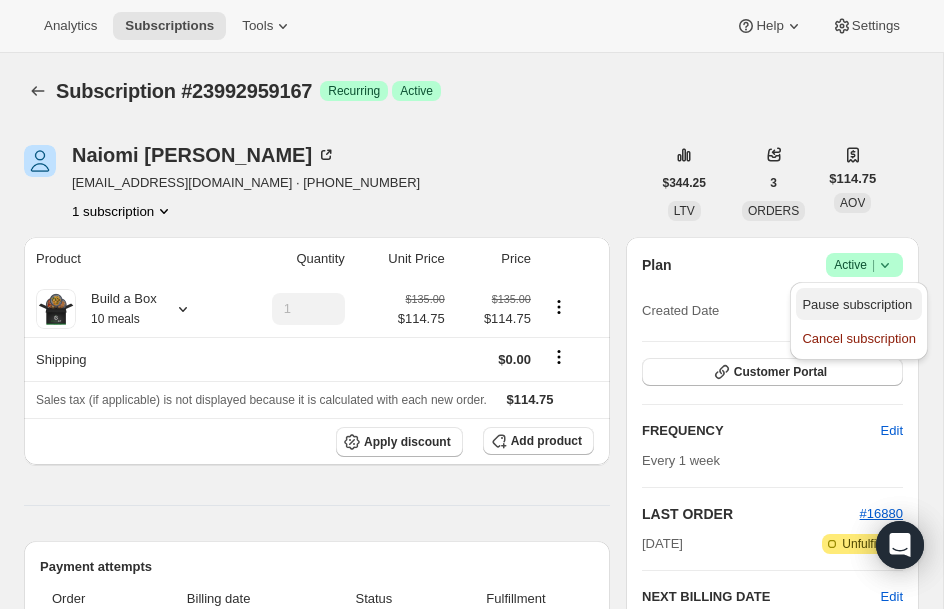 click on "Pause subscription" at bounding box center [857, 304] 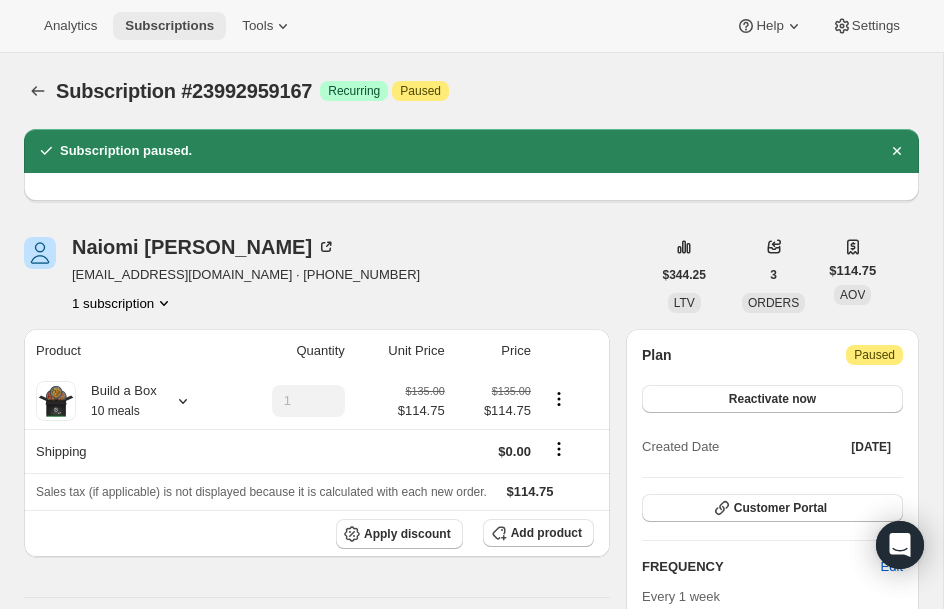 click on "Subscriptions" at bounding box center [169, 26] 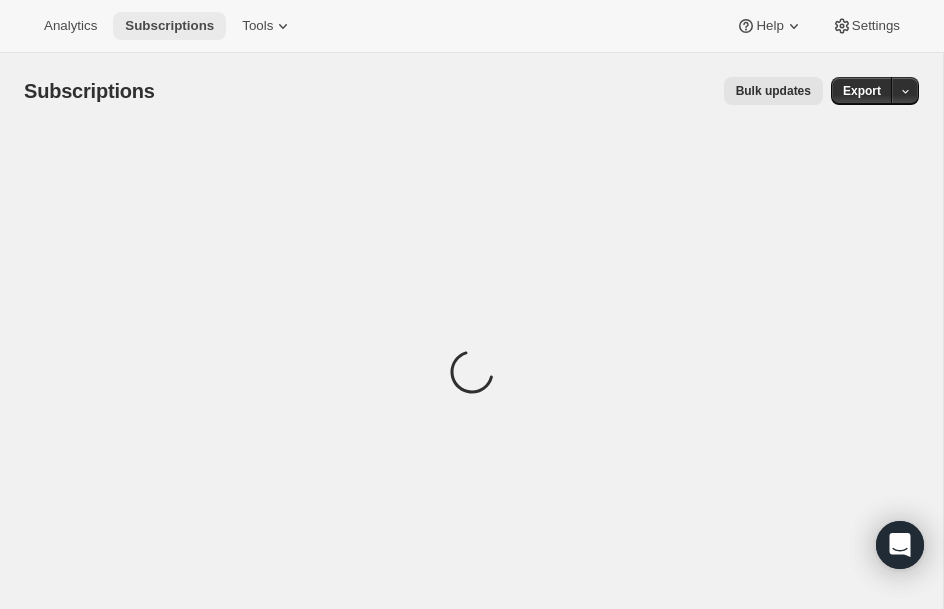 type 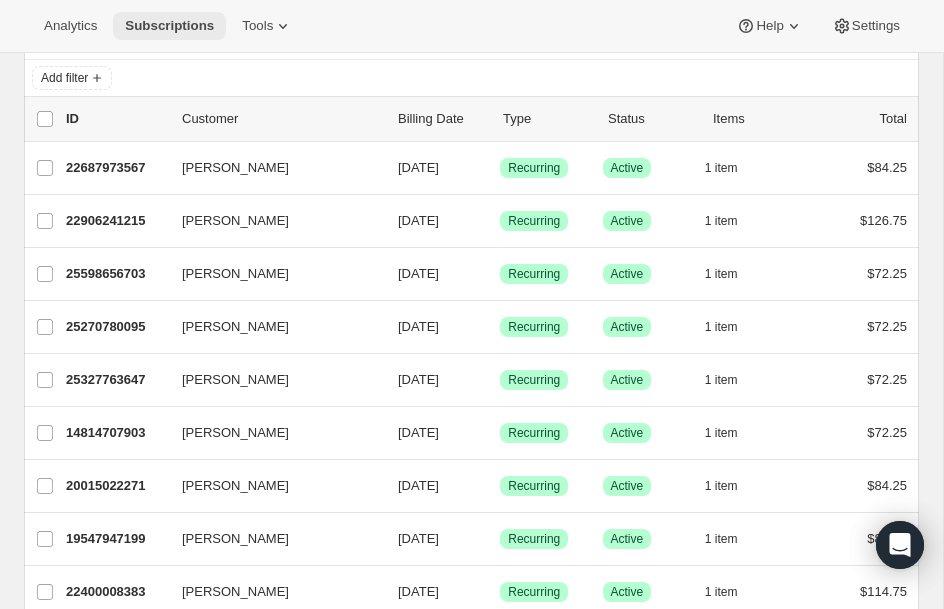 scroll, scrollTop: 200, scrollLeft: 0, axis: vertical 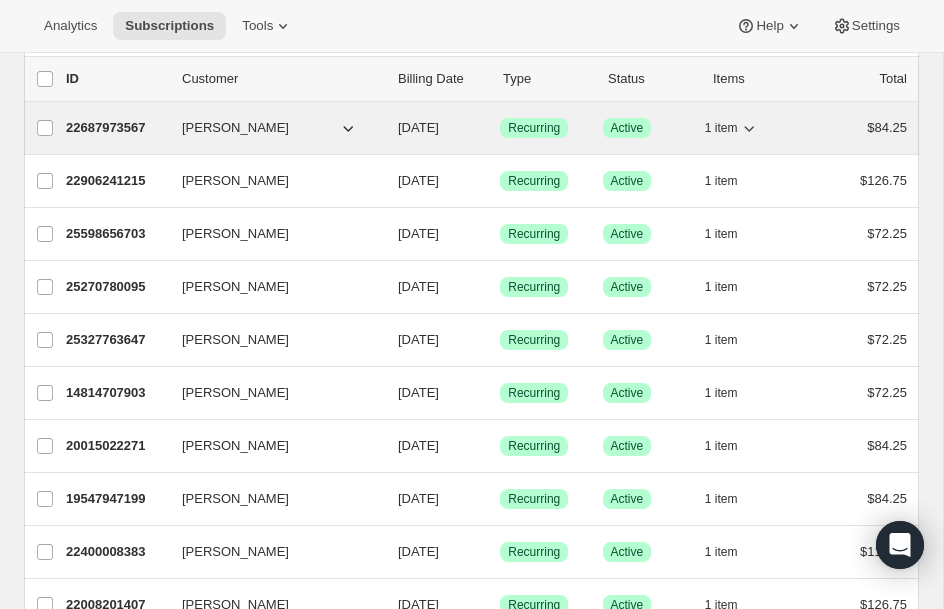 click on "22687973567 Gabriela Gomez 07/11/2025 Success Recurring Success Active 1   item $84.25" at bounding box center [486, 128] 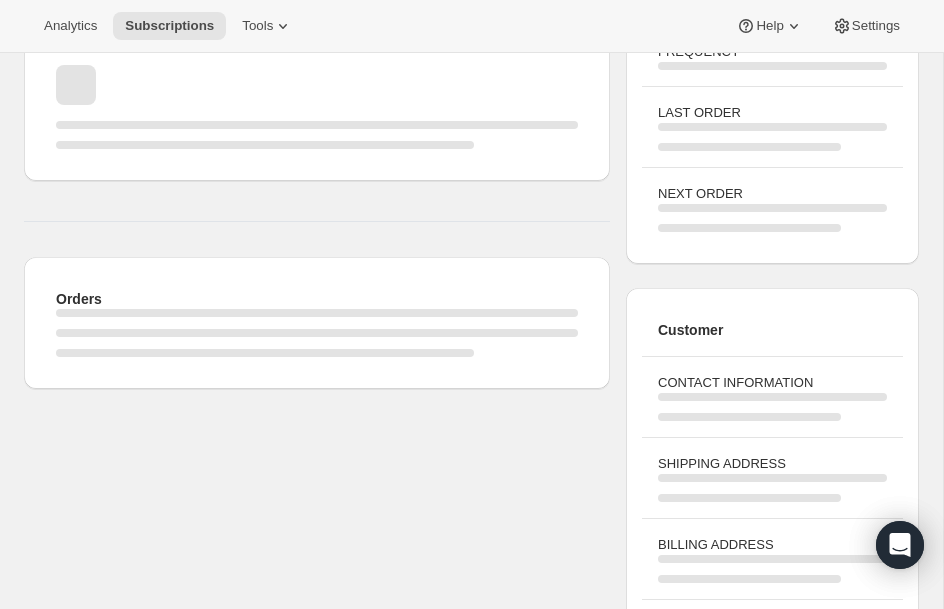 scroll, scrollTop: 0, scrollLeft: 0, axis: both 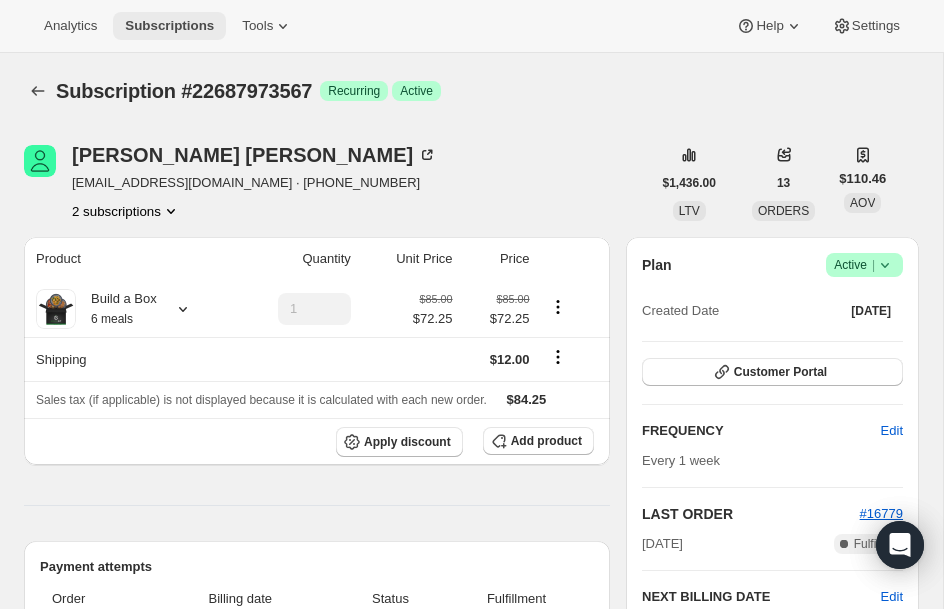 click on "Subscriptions" at bounding box center [169, 26] 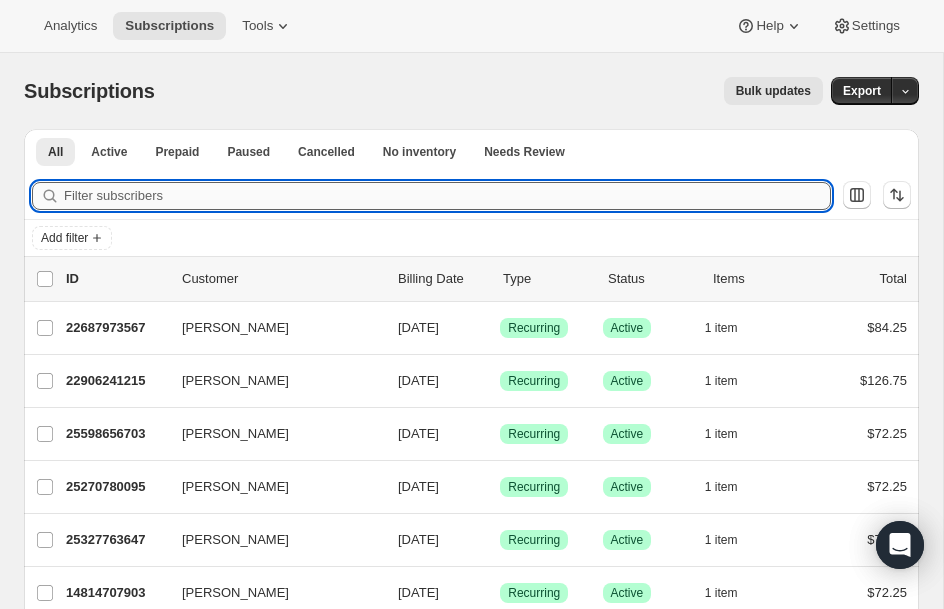 click on "Filter subscribers" at bounding box center [447, 196] 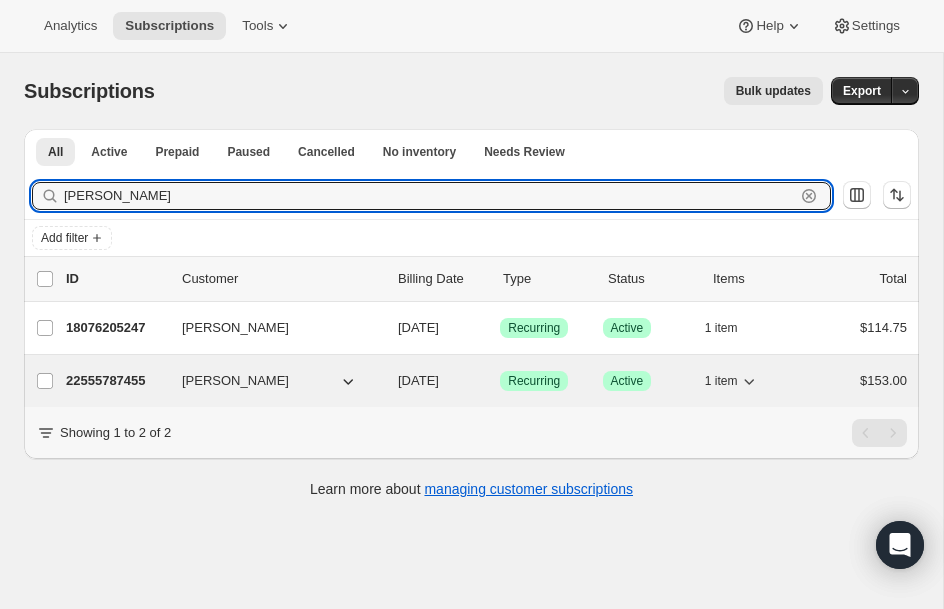 type on "kyle" 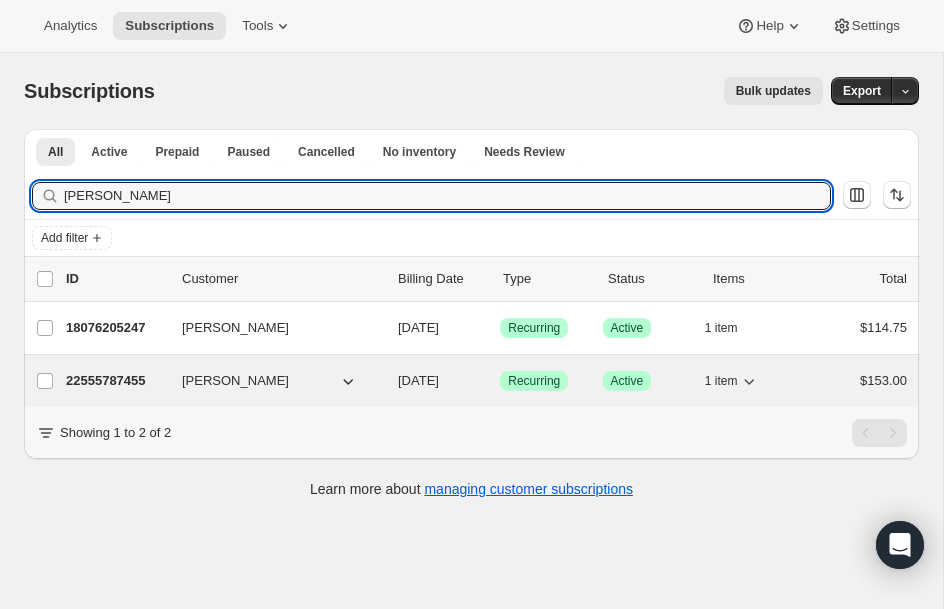 click on "22555787455" at bounding box center [116, 381] 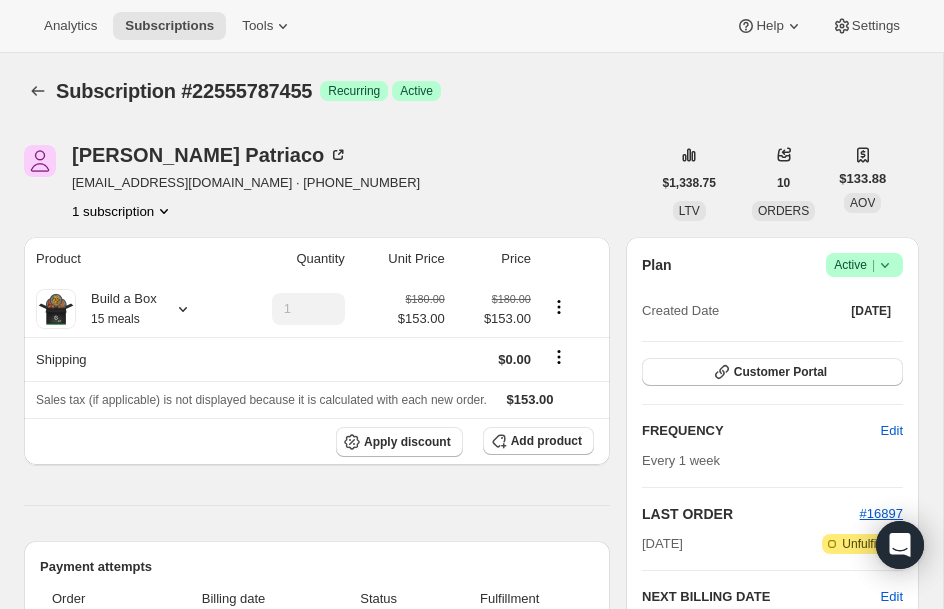 click 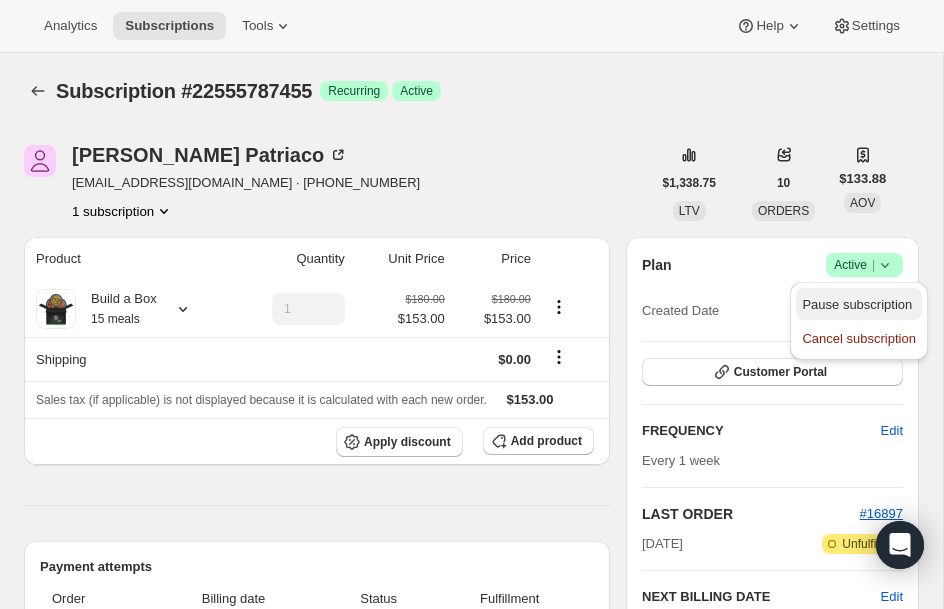 click on "Pause subscription" at bounding box center [857, 304] 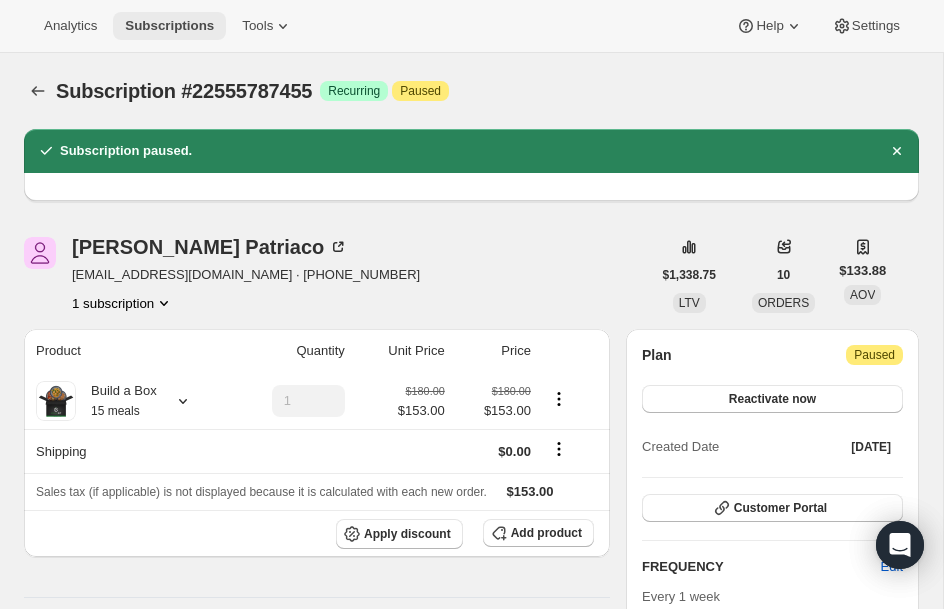 click on "Subscriptions" at bounding box center (169, 26) 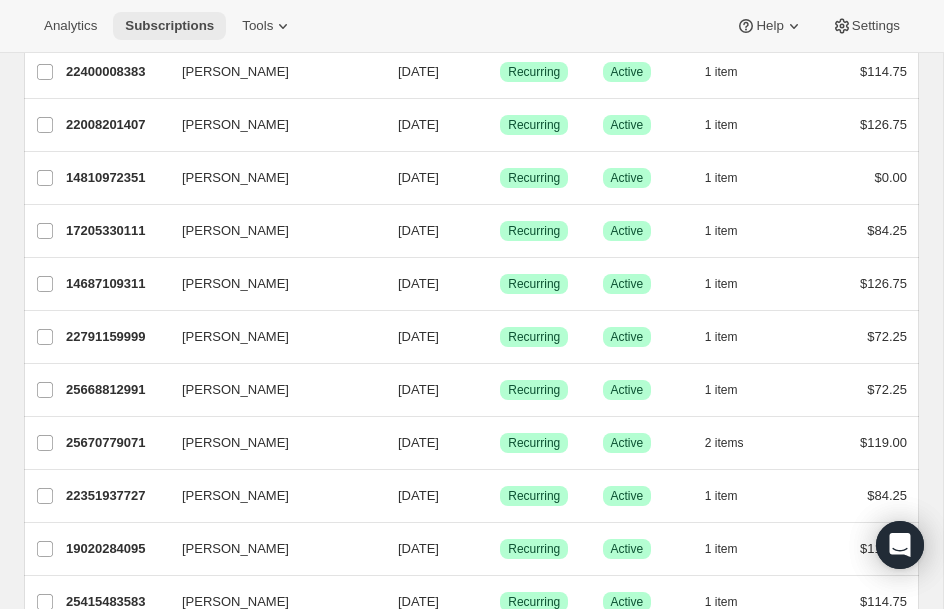 scroll, scrollTop: 720, scrollLeft: 0, axis: vertical 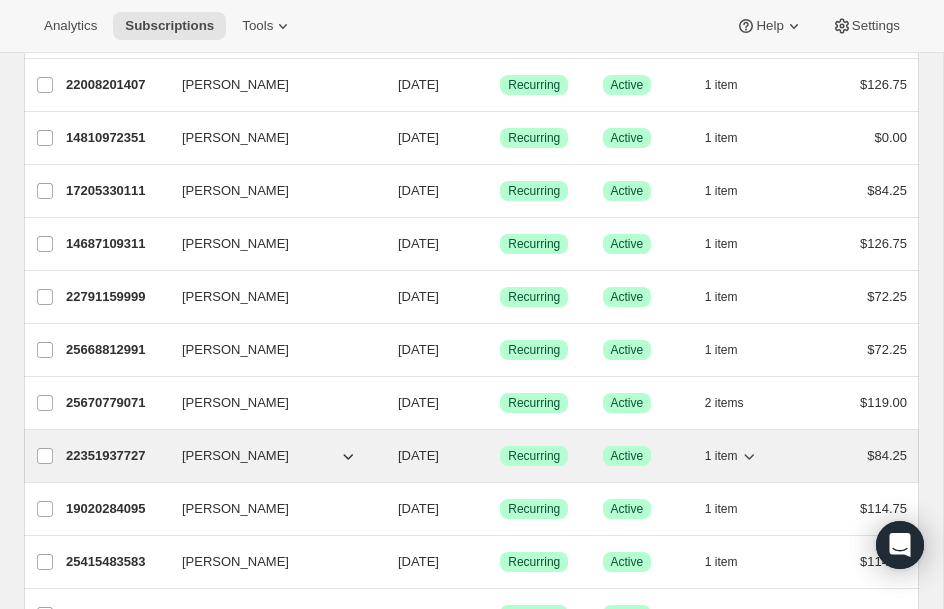 click on "22351937727" at bounding box center (116, 456) 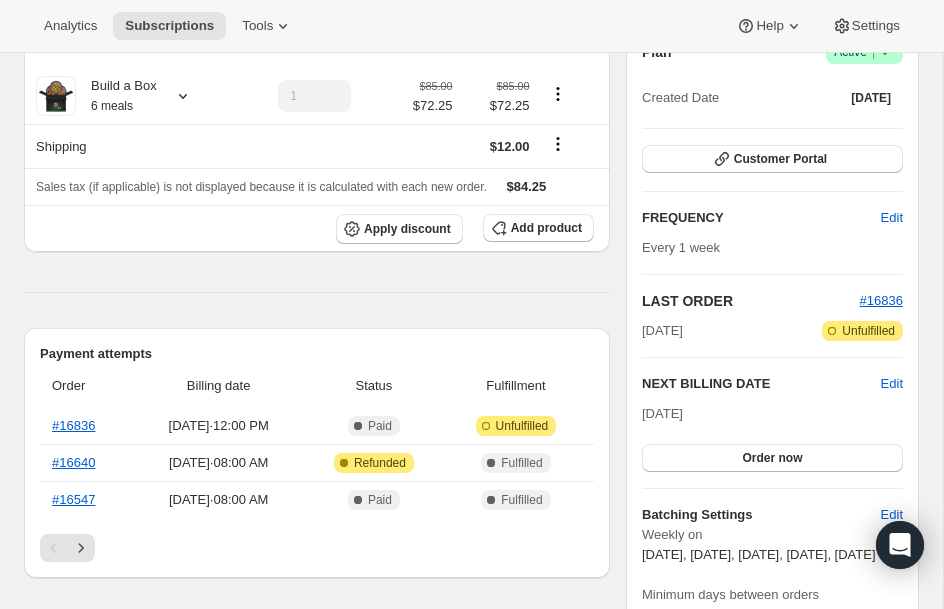 scroll, scrollTop: 240, scrollLeft: 0, axis: vertical 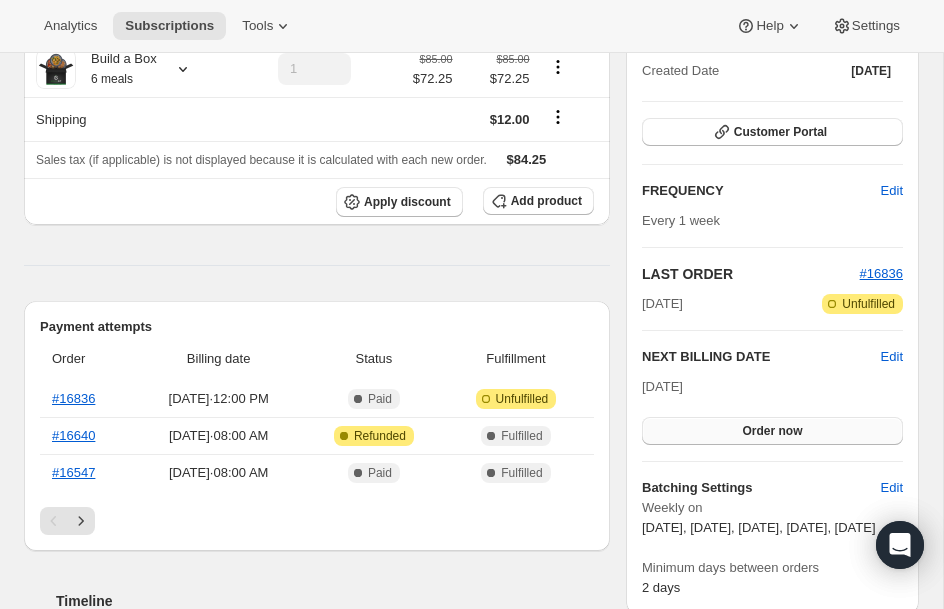 click on "Order now" at bounding box center (772, 431) 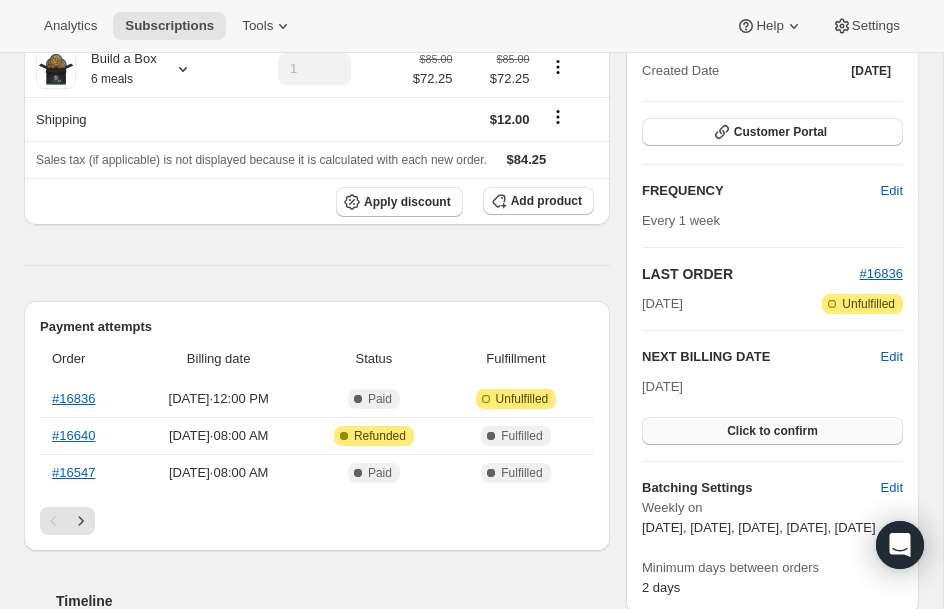 click on "Click to confirm" at bounding box center (772, 431) 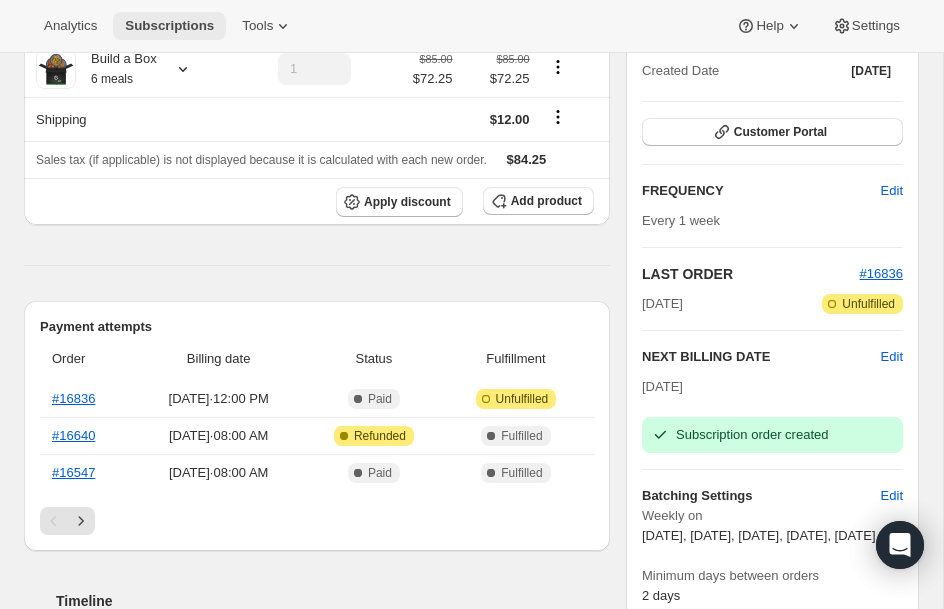 click on "Subscriptions" at bounding box center (169, 26) 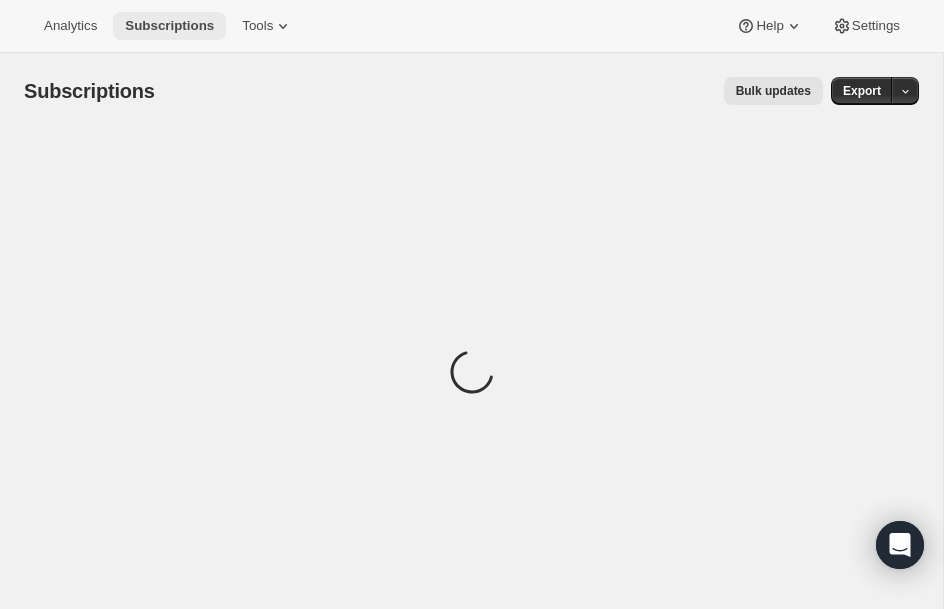 scroll, scrollTop: 40, scrollLeft: 0, axis: vertical 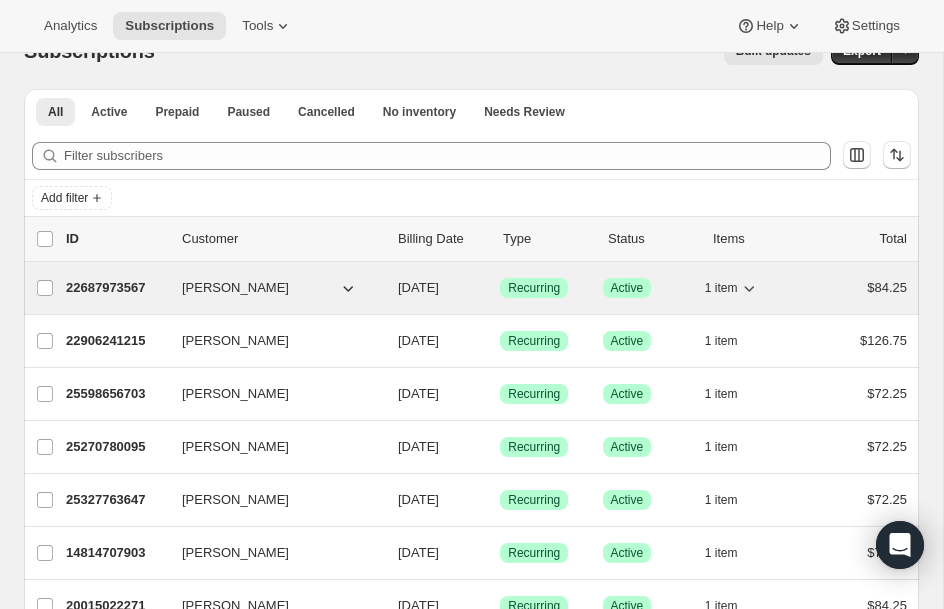 click on "22687973567" at bounding box center (116, 288) 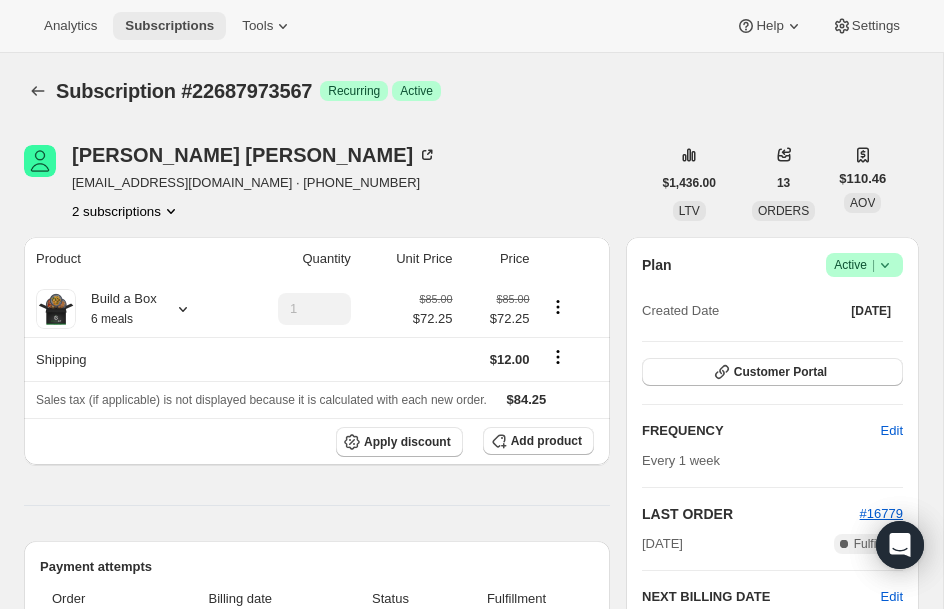 click on "Subscriptions" at bounding box center [169, 26] 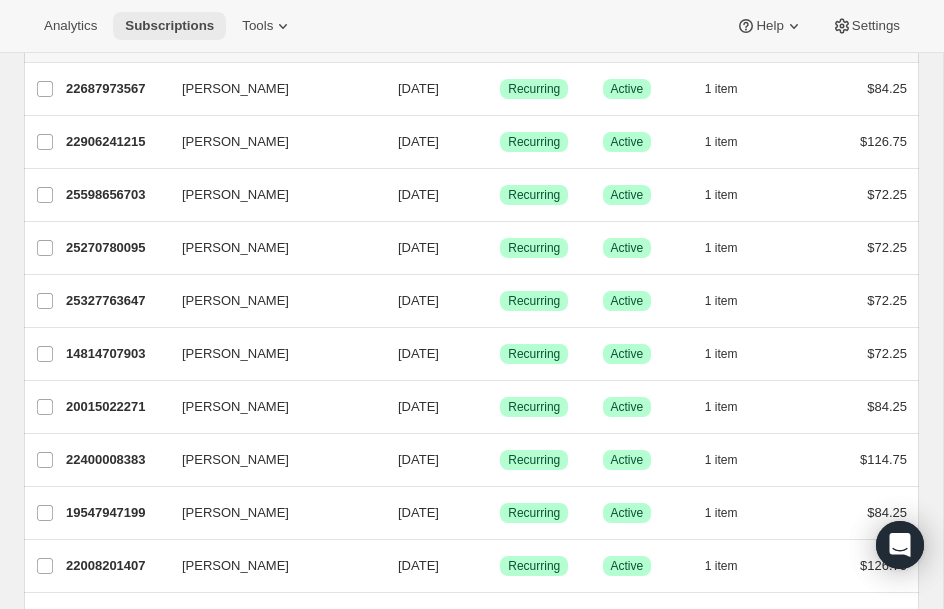 scroll, scrollTop: 240, scrollLeft: 0, axis: vertical 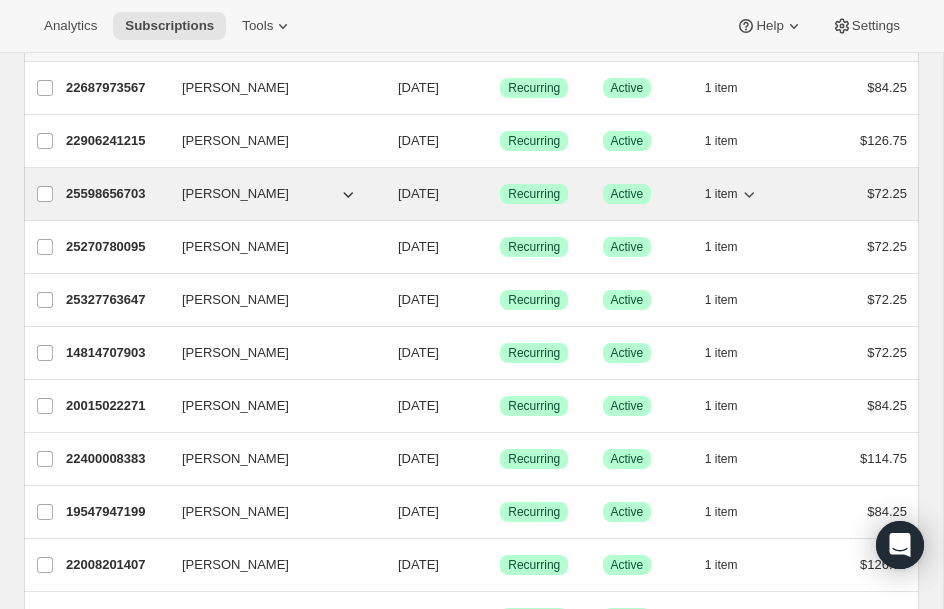 click on "25598656703" at bounding box center [116, 194] 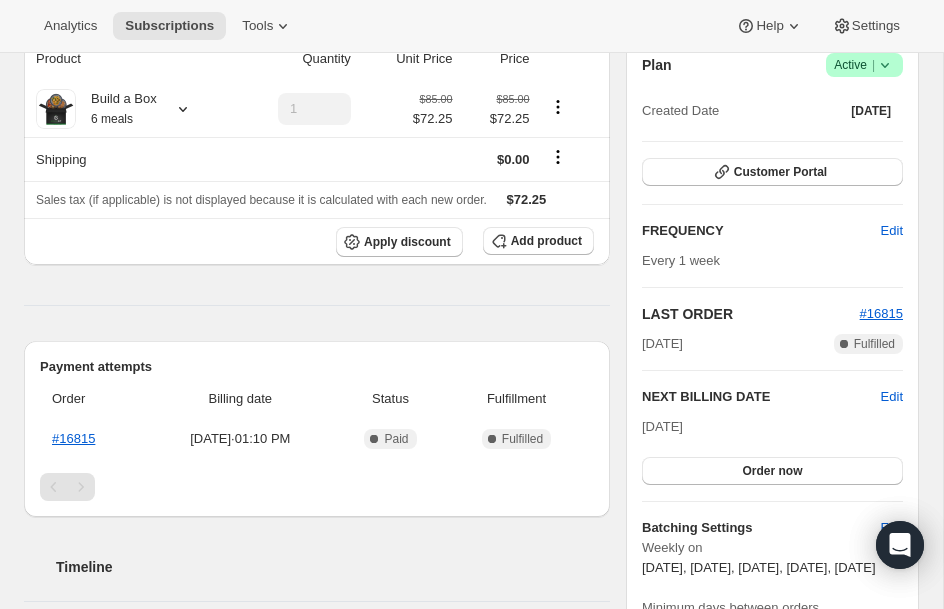 scroll, scrollTop: 240, scrollLeft: 0, axis: vertical 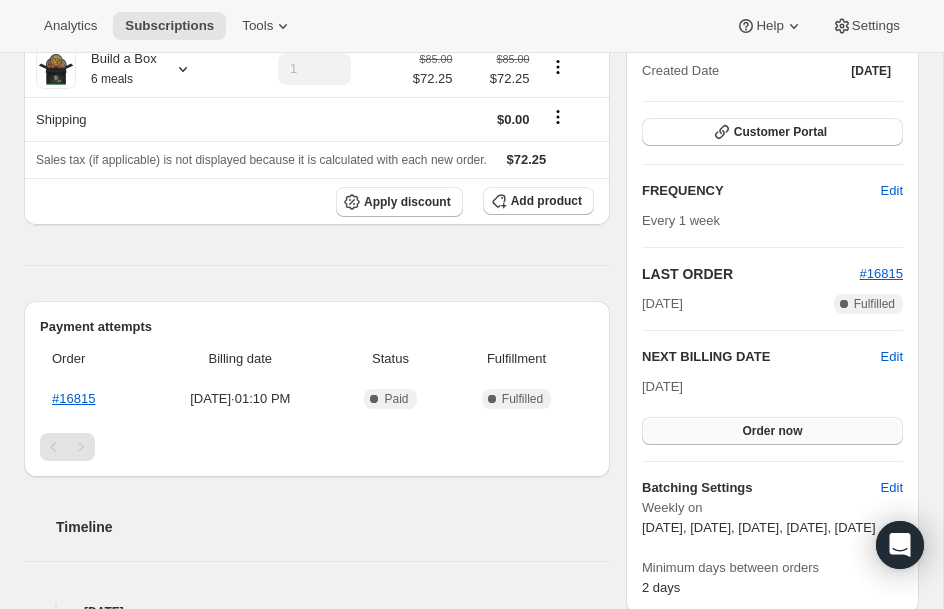 click on "Order now" at bounding box center [772, 431] 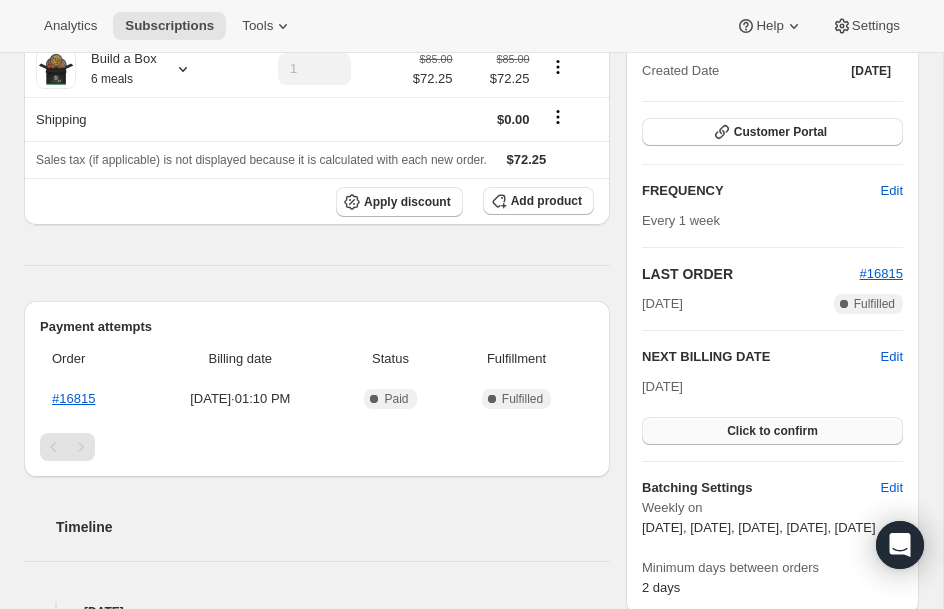 click on "Click to confirm" at bounding box center (772, 431) 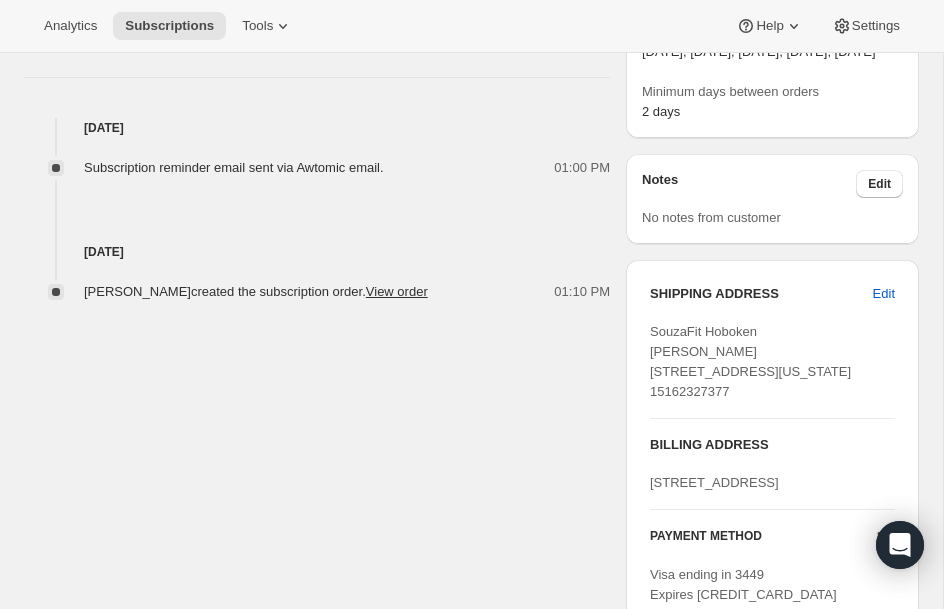 scroll, scrollTop: 760, scrollLeft: 0, axis: vertical 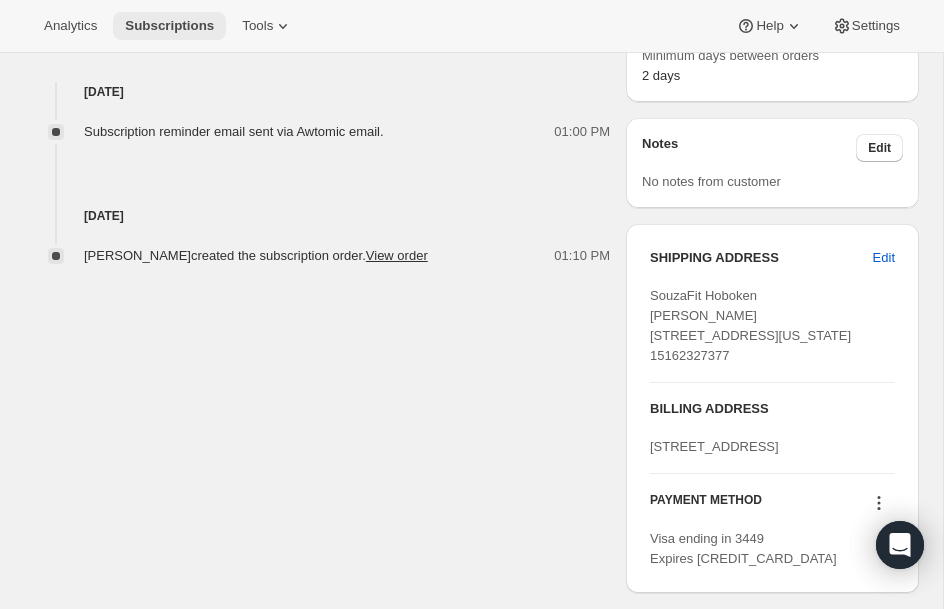 click on "Subscriptions" at bounding box center (169, 26) 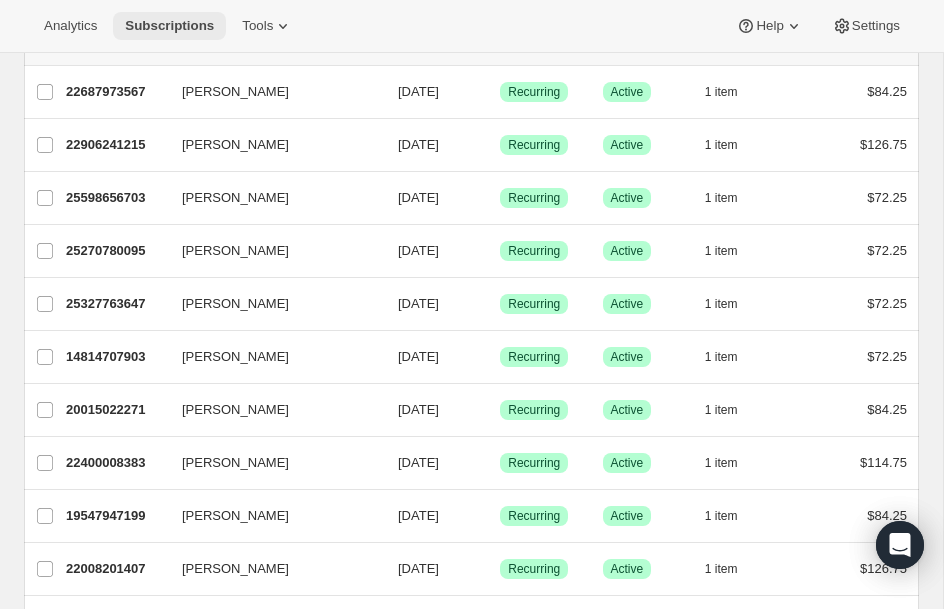 scroll, scrollTop: 192, scrollLeft: 0, axis: vertical 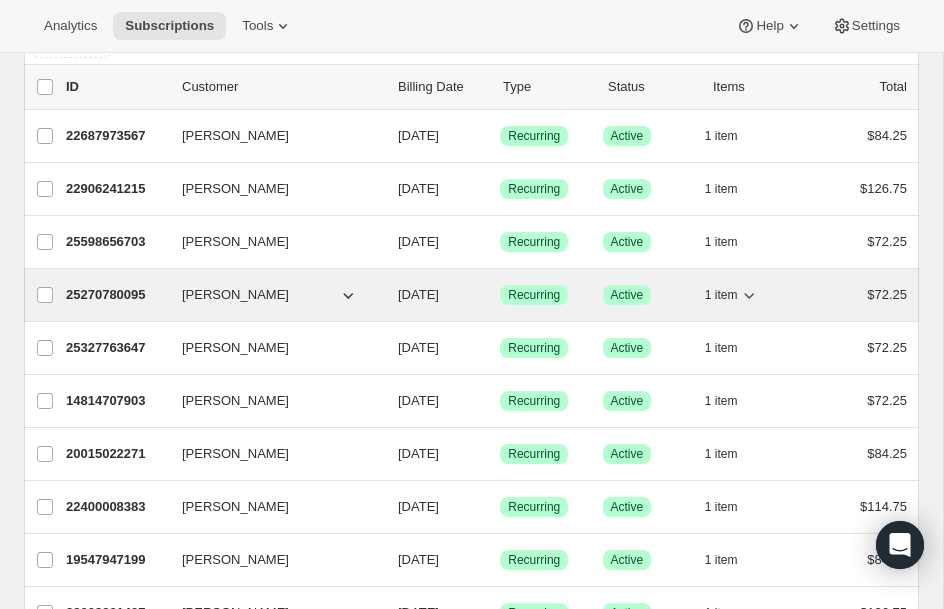 click on "25270780095" at bounding box center [116, 295] 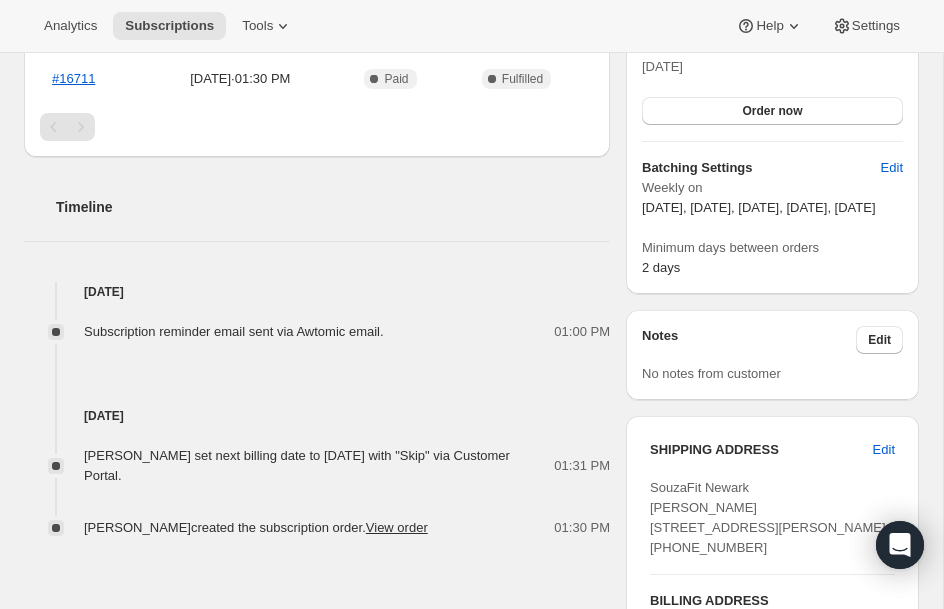 scroll, scrollTop: 520, scrollLeft: 0, axis: vertical 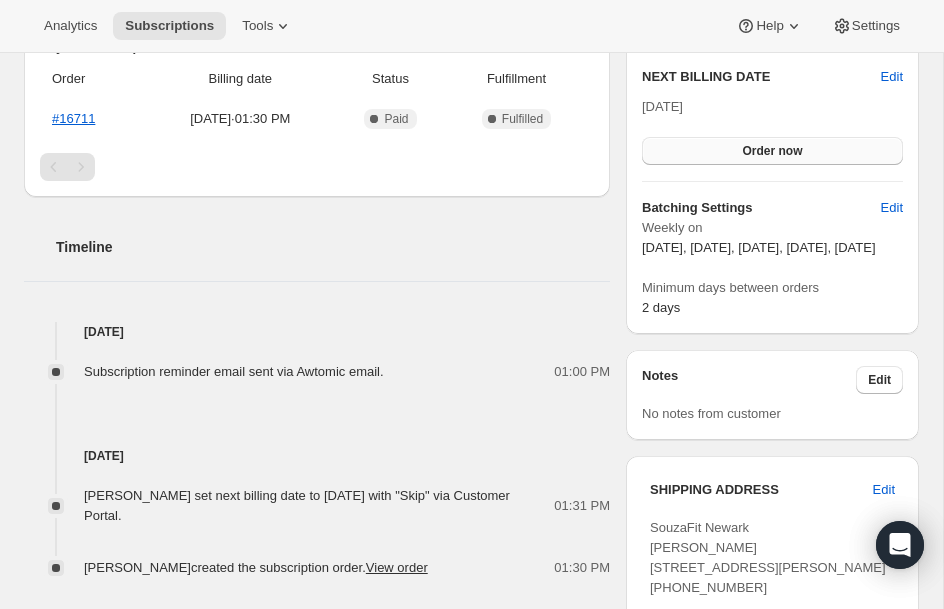 click on "Order now" at bounding box center [772, 151] 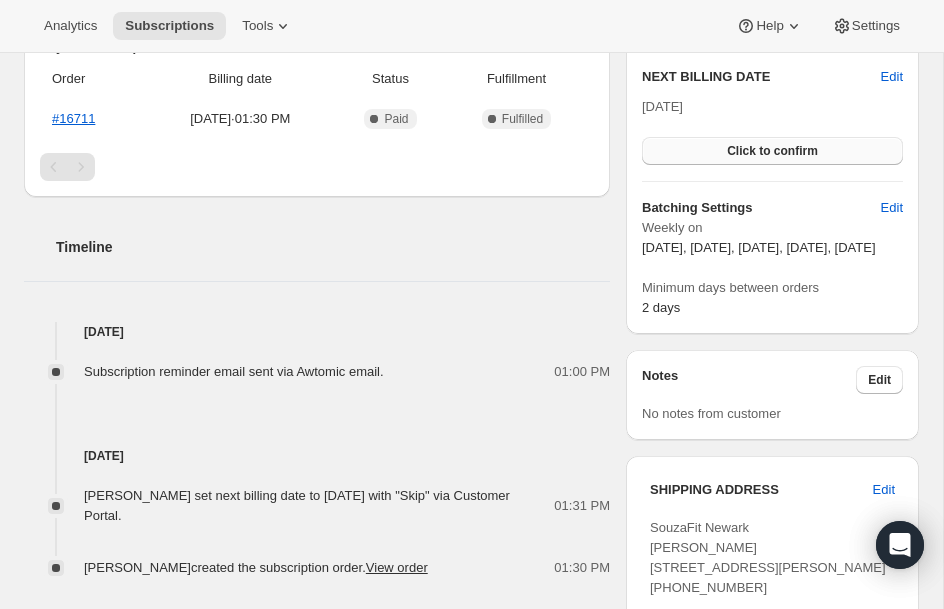 click on "Click to confirm" at bounding box center [772, 151] 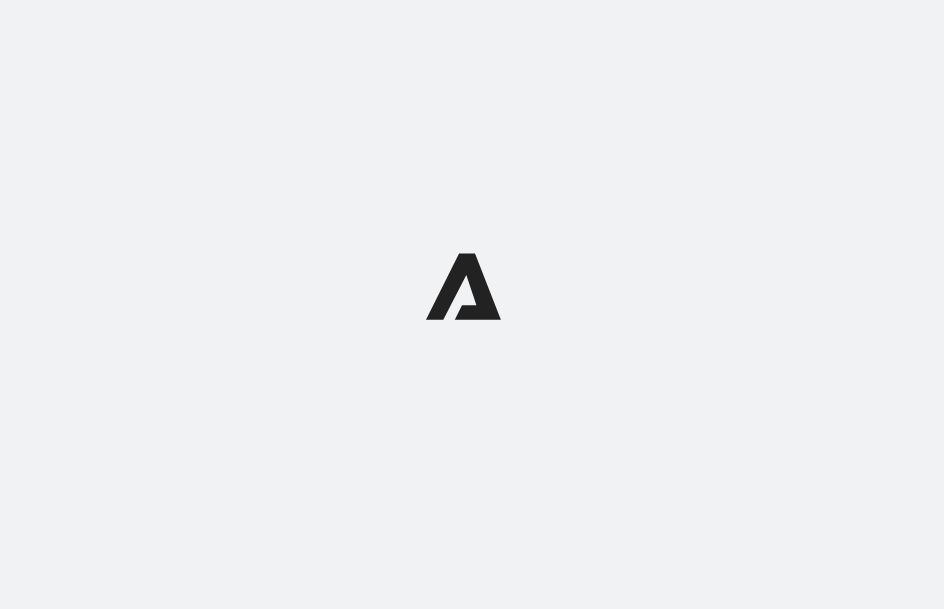 scroll, scrollTop: 0, scrollLeft: 0, axis: both 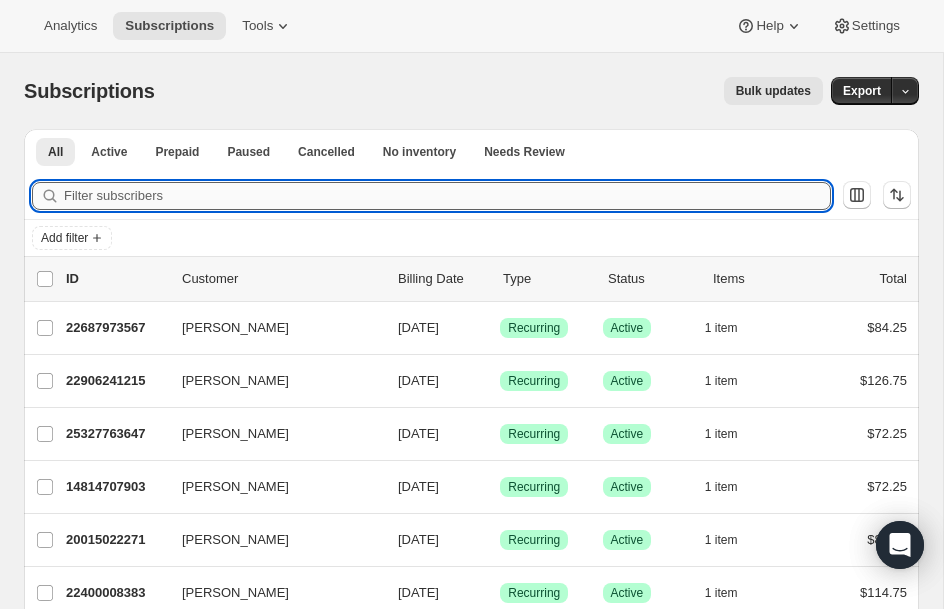 click on "Filter subscribers" at bounding box center (447, 196) 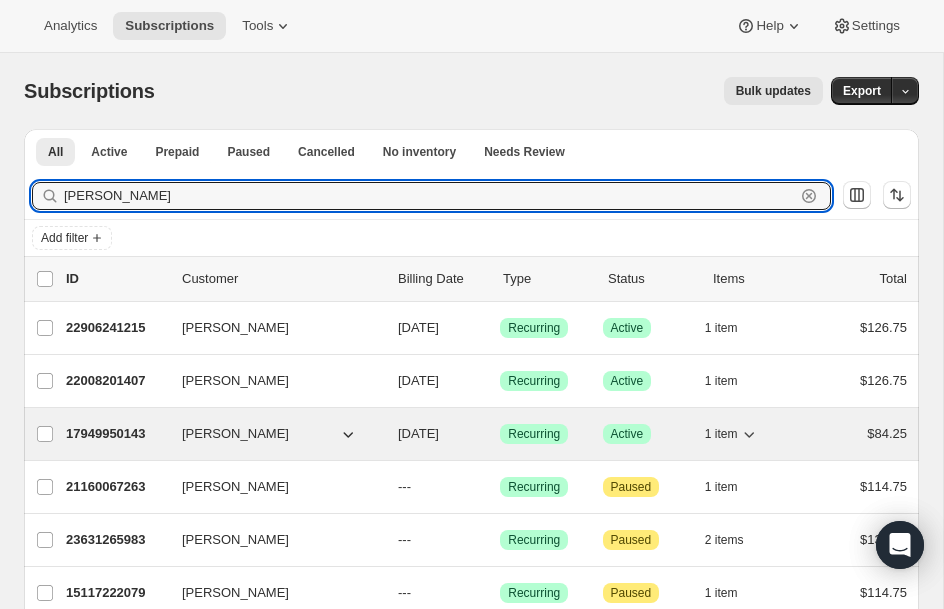 type on "ryan" 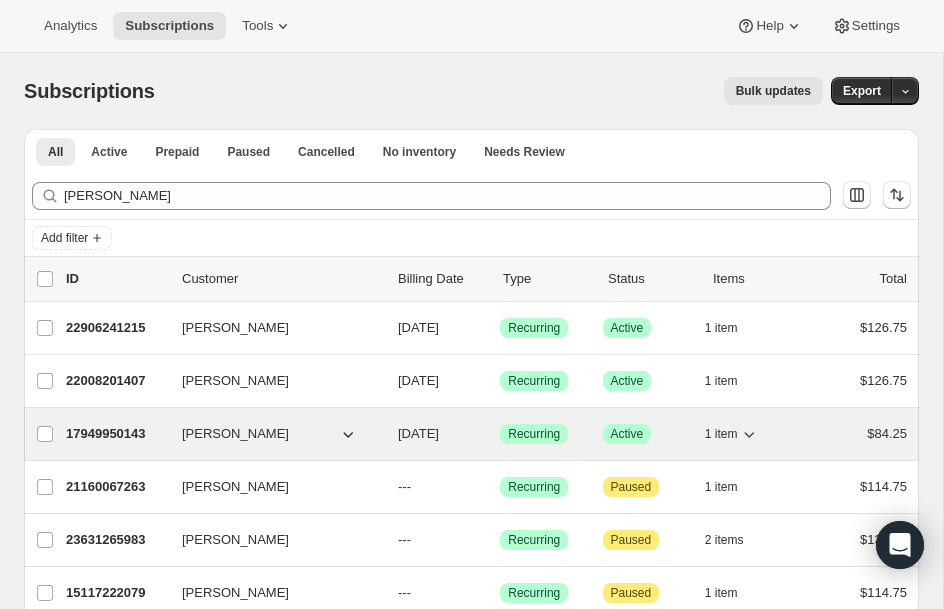 click on "17949950143" at bounding box center [116, 434] 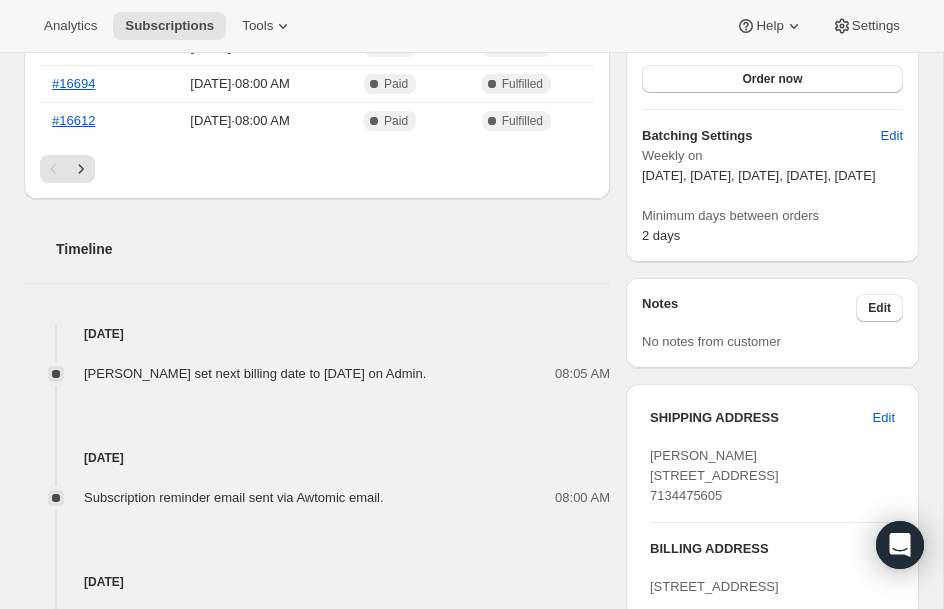 scroll, scrollTop: 600, scrollLeft: 0, axis: vertical 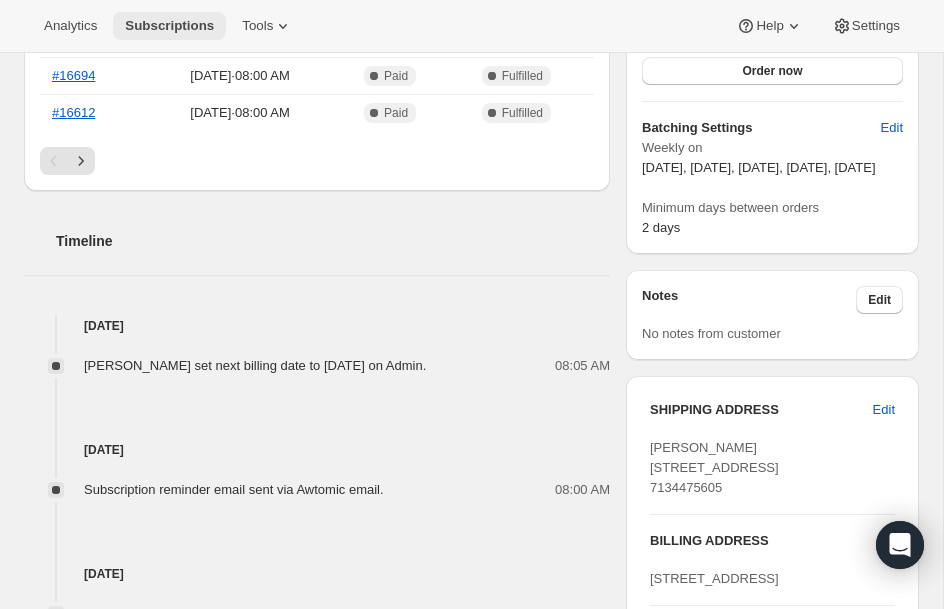 click on "Subscriptions" at bounding box center (169, 26) 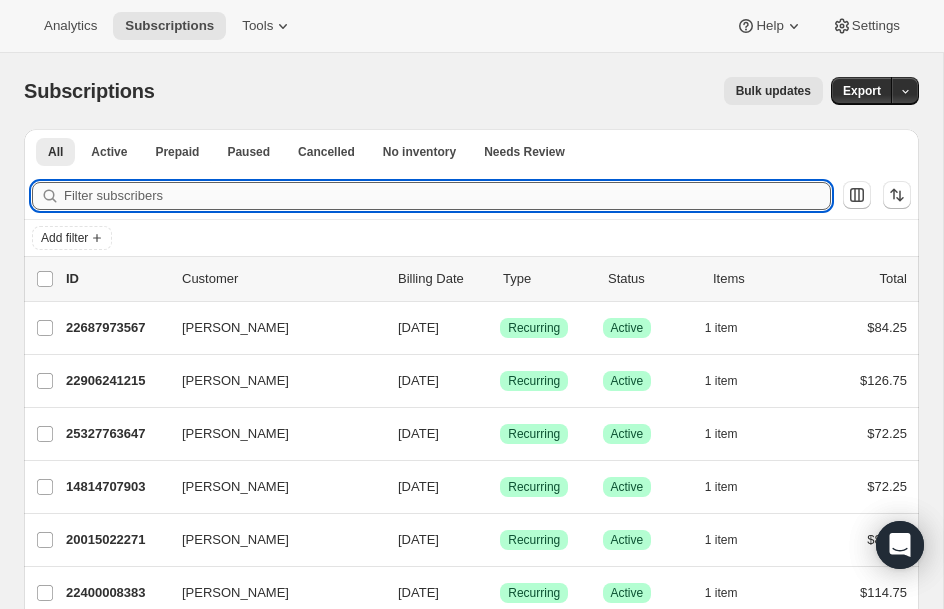 click on "Filter subscribers" at bounding box center [447, 196] 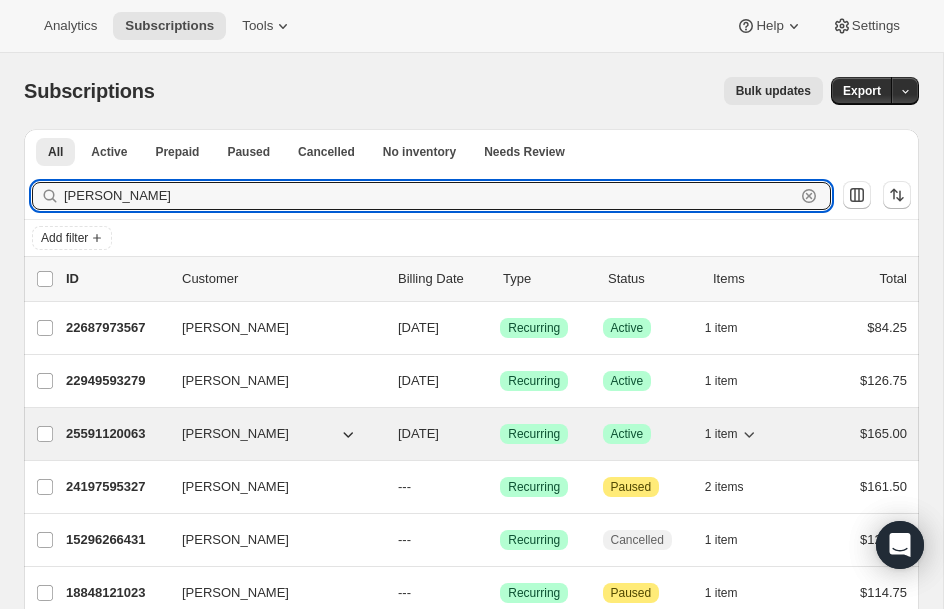 type on "gabriel" 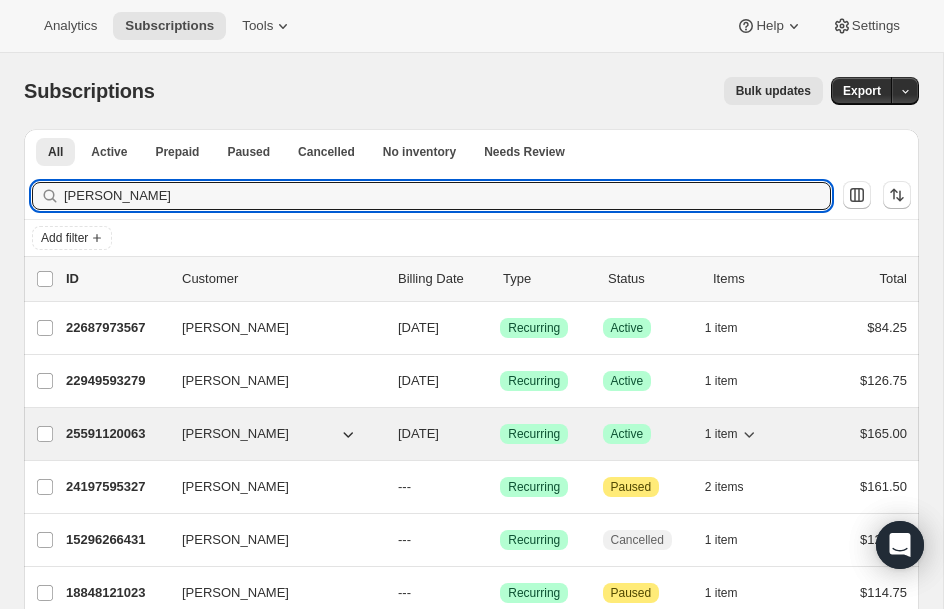click on "25591120063" at bounding box center [116, 434] 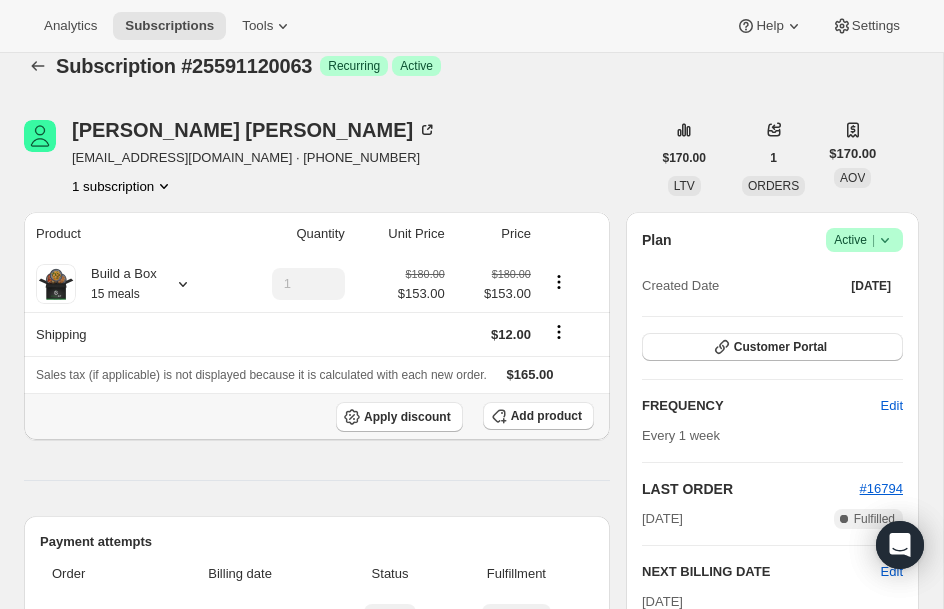 scroll, scrollTop: 0, scrollLeft: 0, axis: both 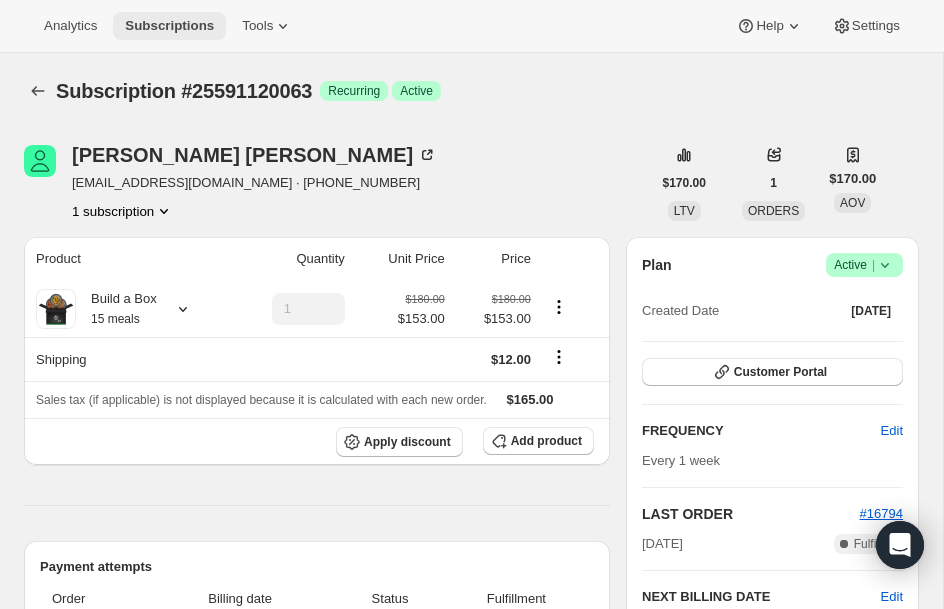 click on "Subscriptions" at bounding box center (169, 26) 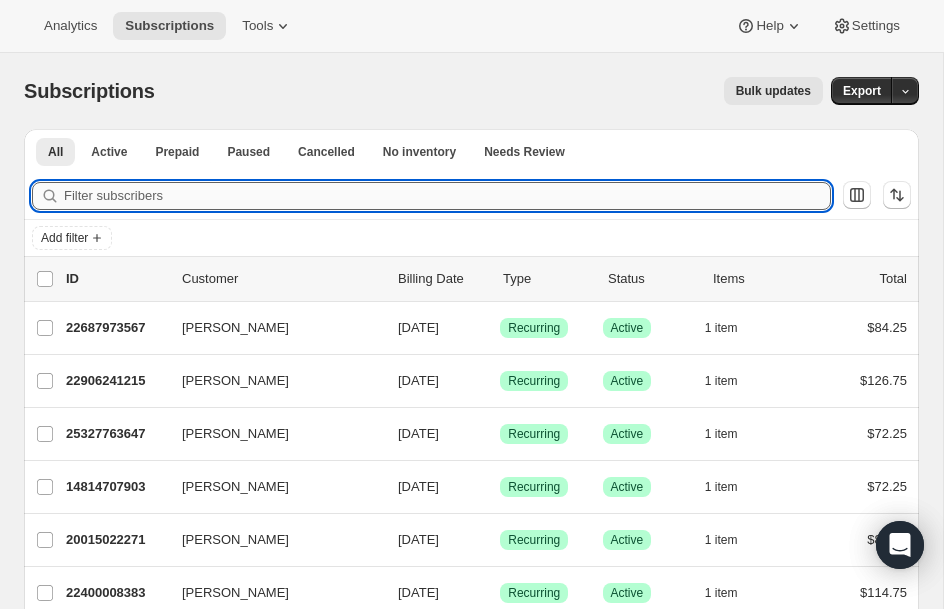 click on "Filter subscribers" at bounding box center (447, 196) 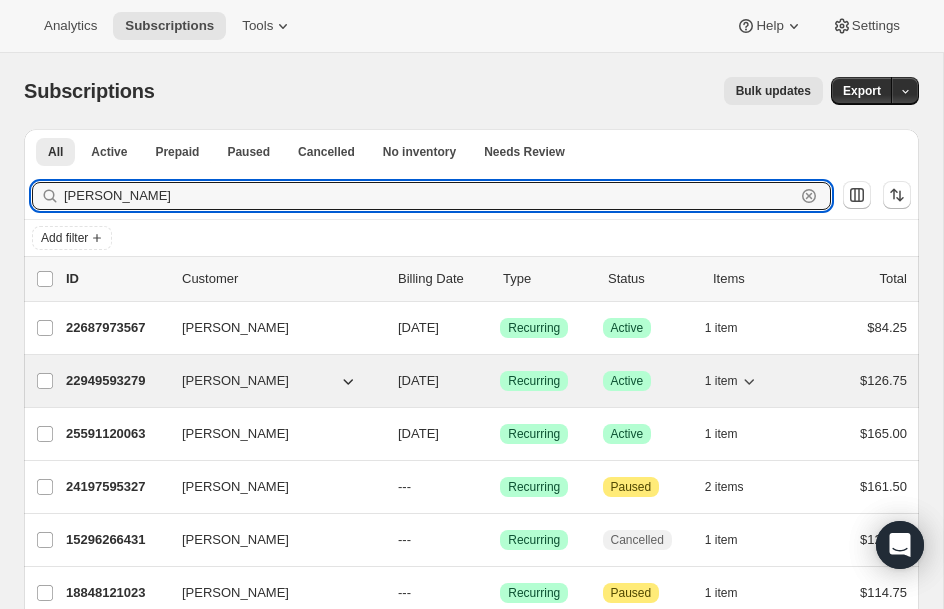 type on "gabriel" 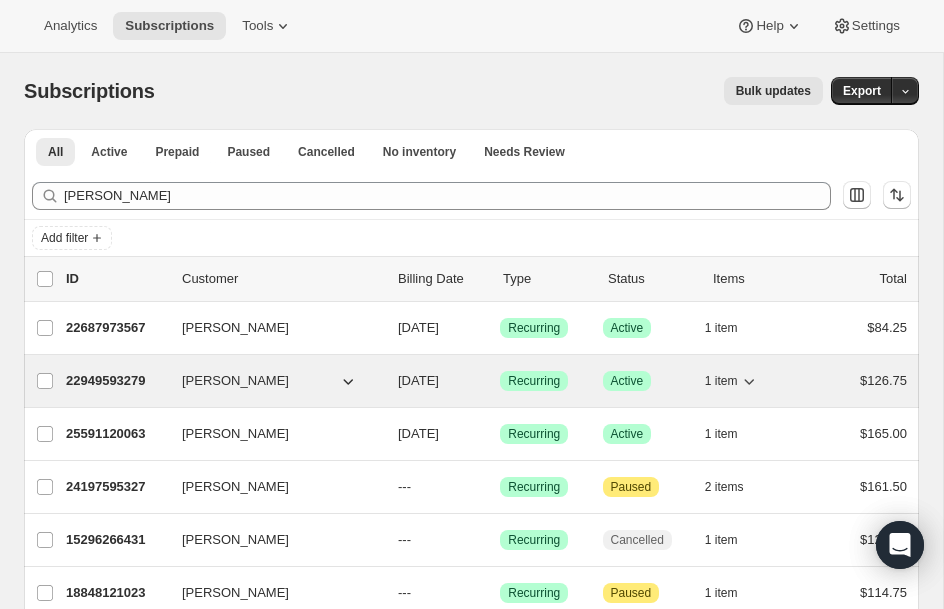 click on "22949593279" at bounding box center (116, 381) 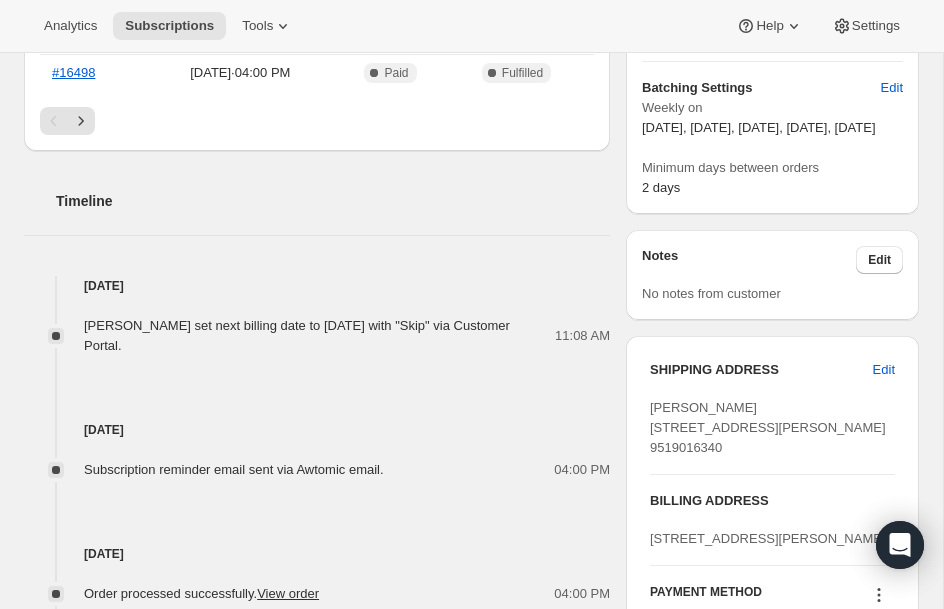 scroll, scrollTop: 680, scrollLeft: 0, axis: vertical 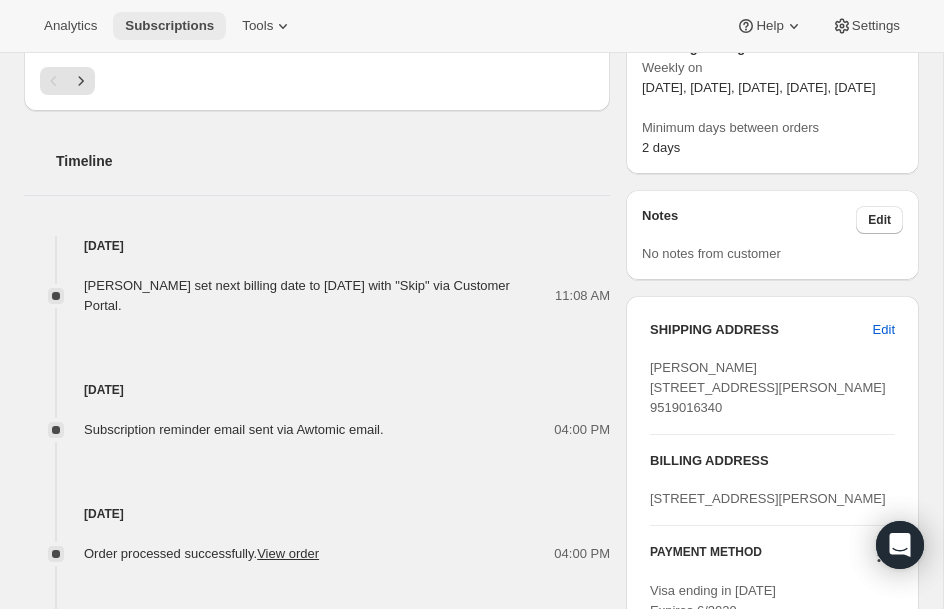click on "Subscriptions" at bounding box center [169, 26] 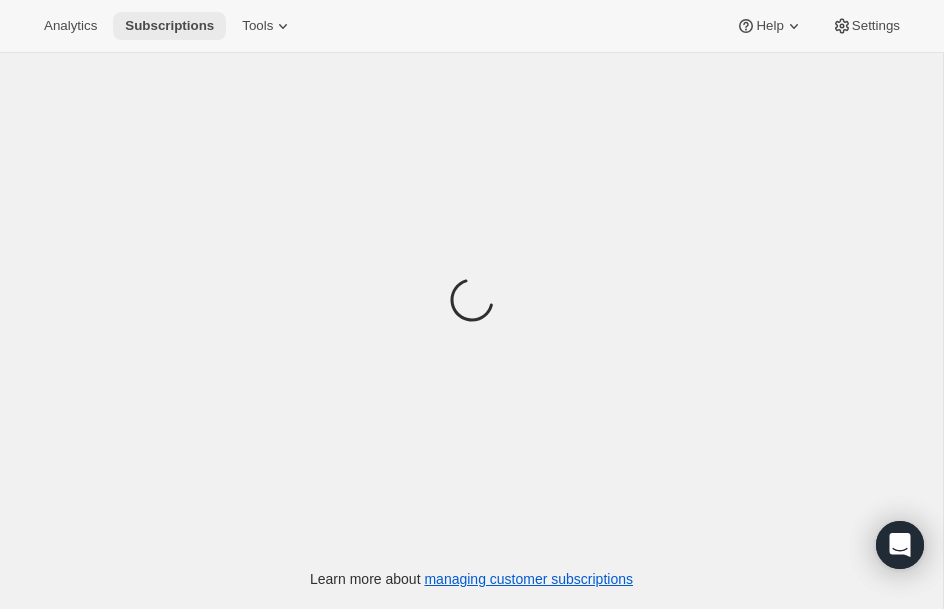 scroll, scrollTop: 0, scrollLeft: 0, axis: both 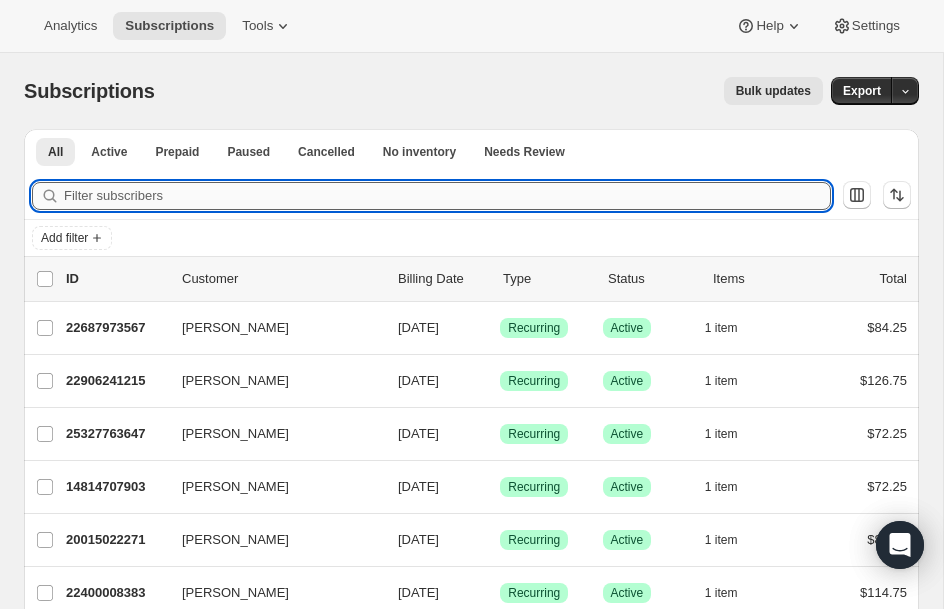 click on "Filter subscribers" at bounding box center [447, 196] 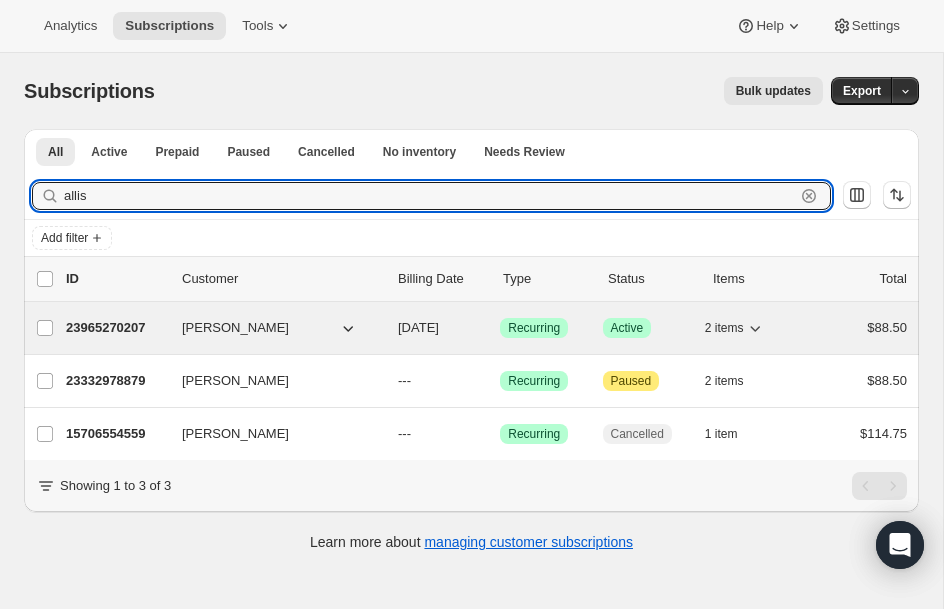 type on "allis" 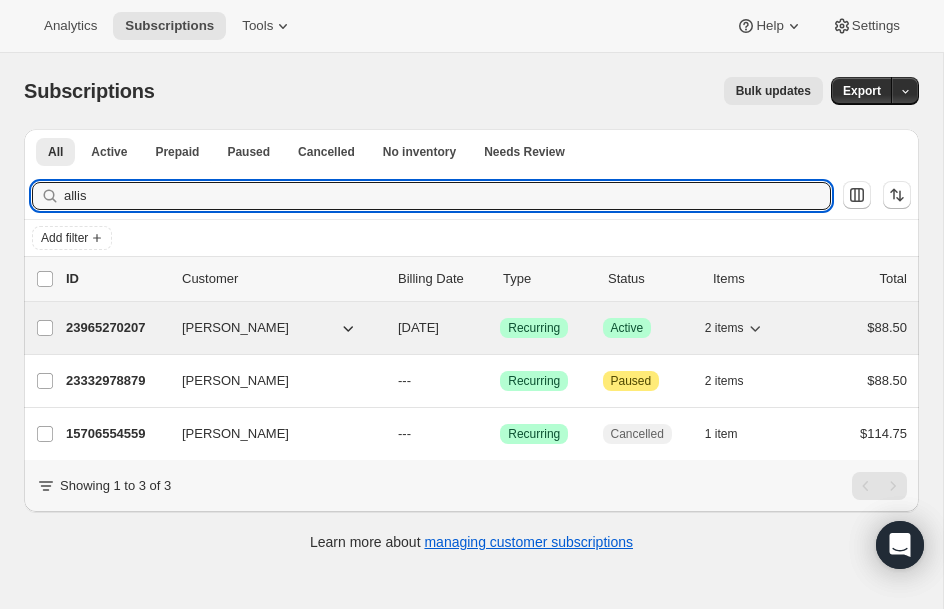 click on "23965270207" at bounding box center (116, 328) 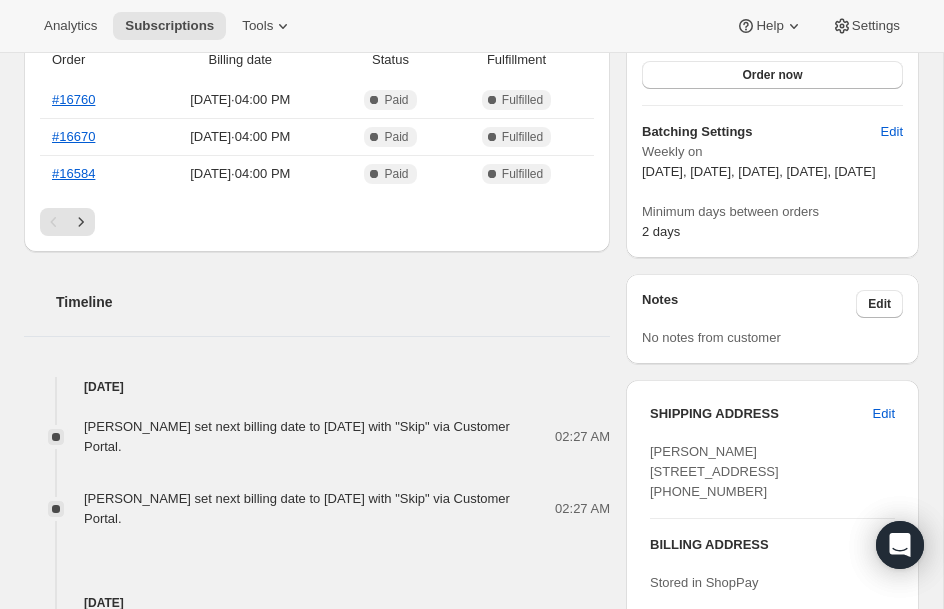 scroll, scrollTop: 640, scrollLeft: 0, axis: vertical 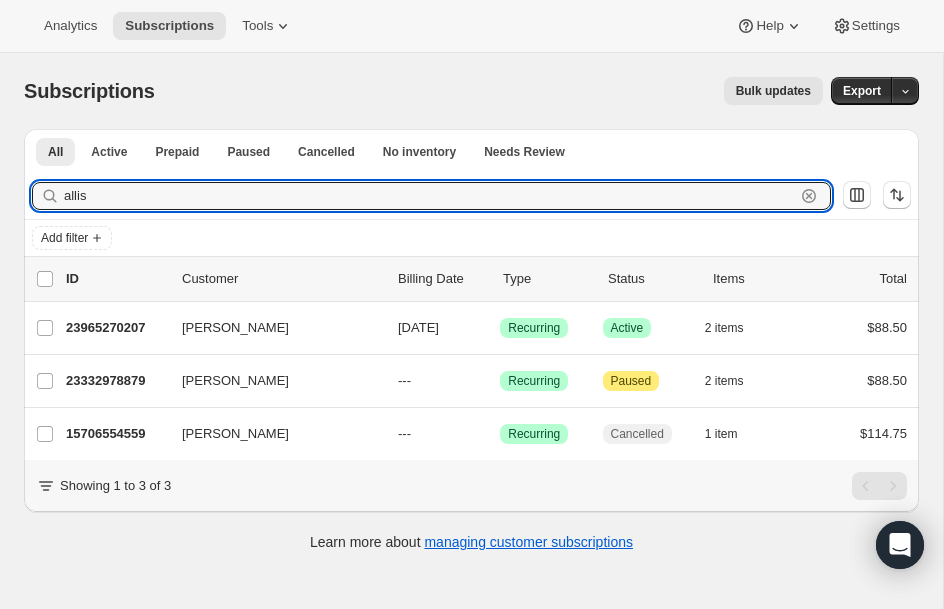 drag, startPoint x: 129, startPoint y: 198, endPoint x: -103, endPoint y: 190, distance: 232.1379 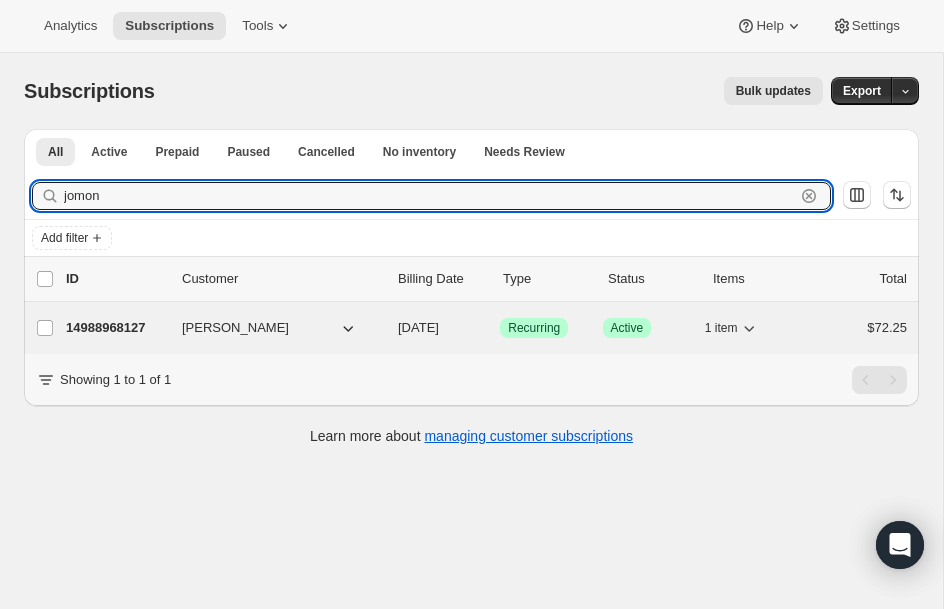 type on "jomon" 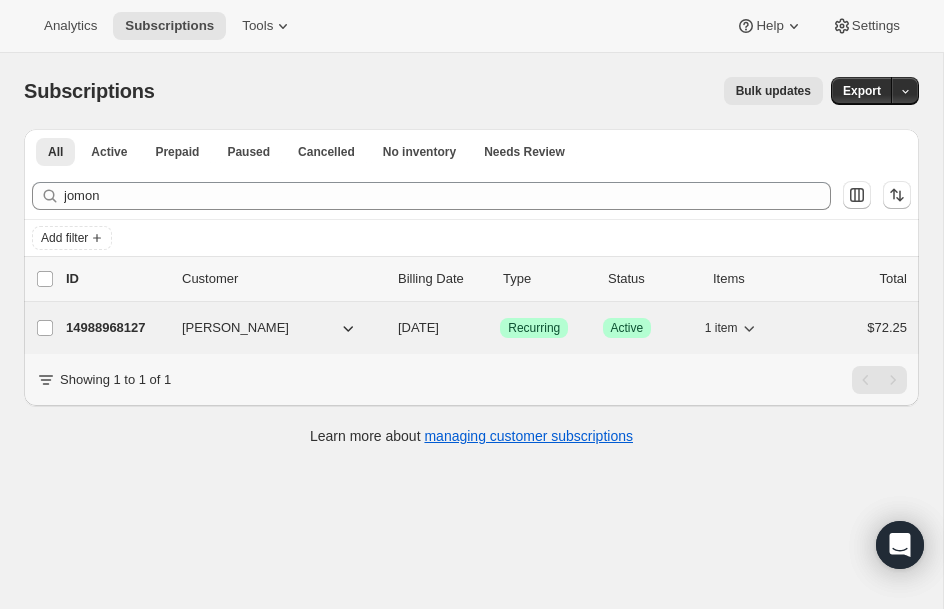 click on "14988968127" at bounding box center [116, 328] 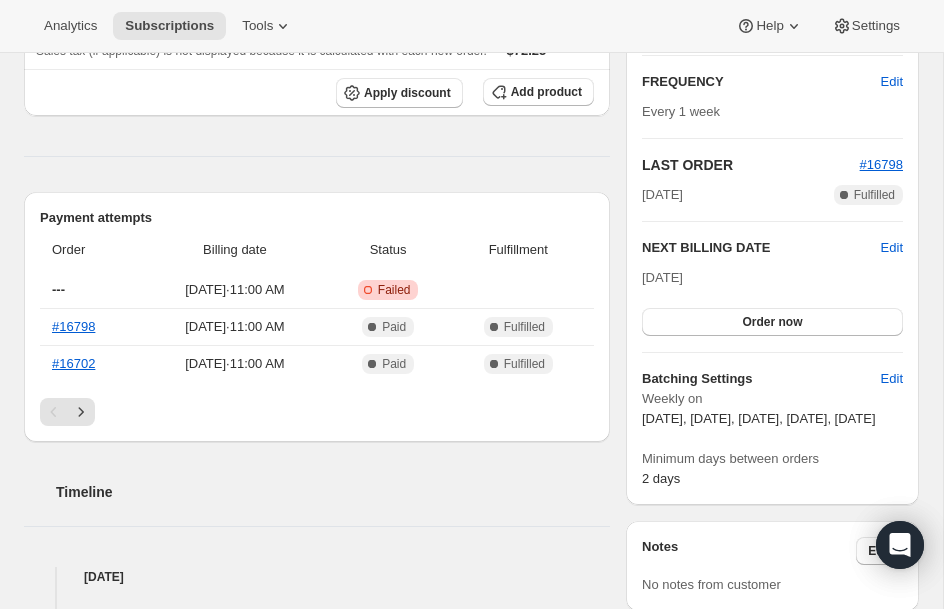 scroll, scrollTop: 348, scrollLeft: 0, axis: vertical 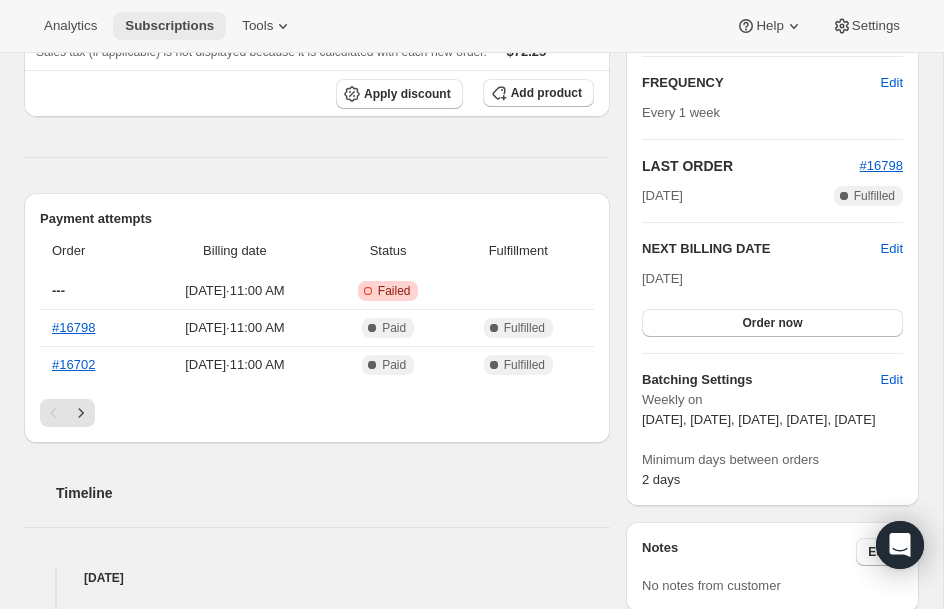 click on "Subscriptions" at bounding box center (169, 26) 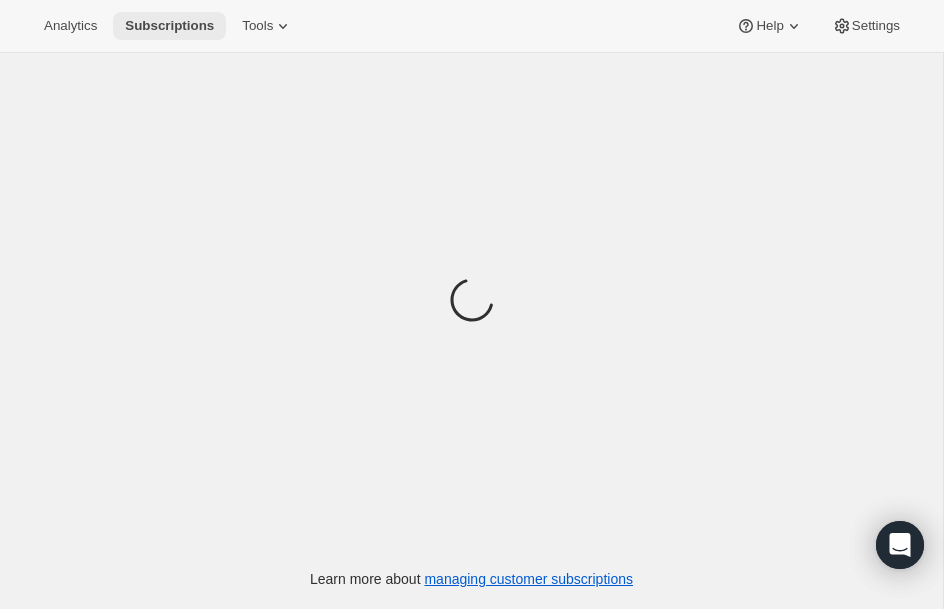 scroll, scrollTop: 0, scrollLeft: 0, axis: both 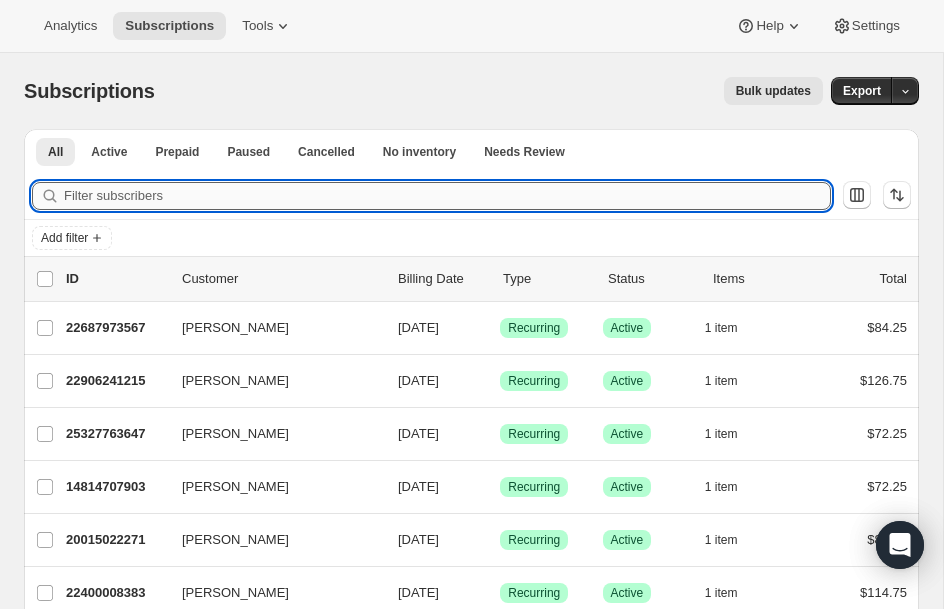 click on "Filter subscribers" at bounding box center (447, 196) 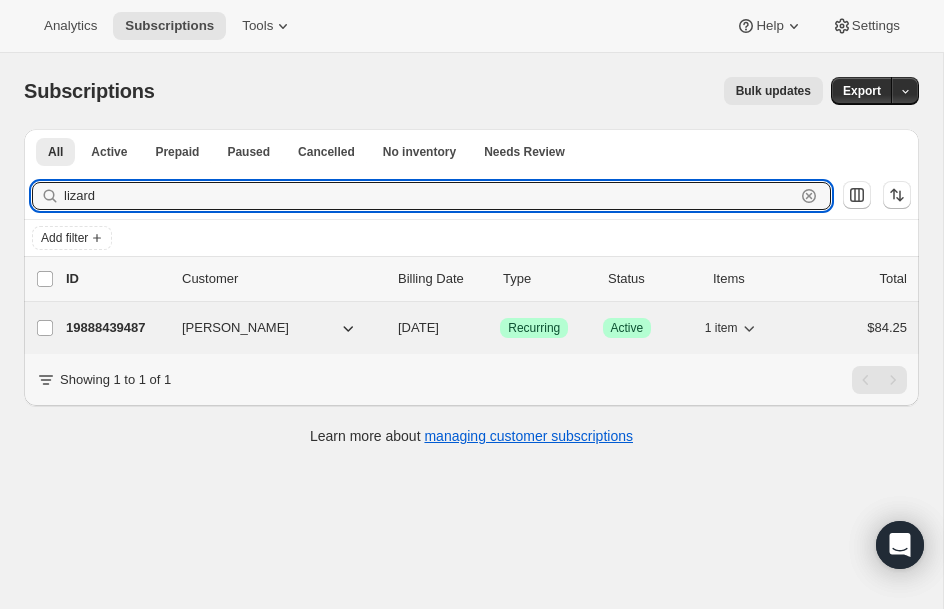 type on "lizard" 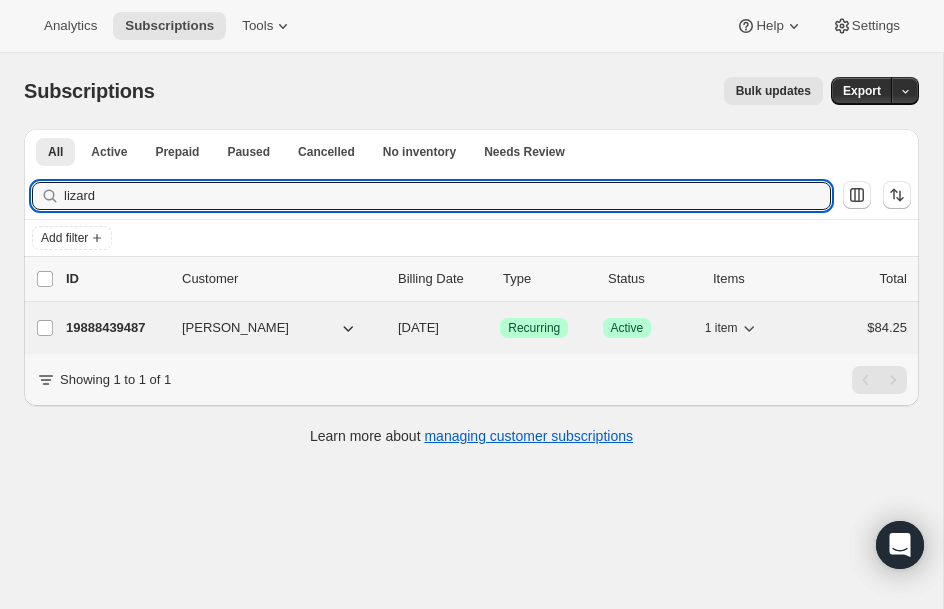 click on "19888439487" at bounding box center (116, 328) 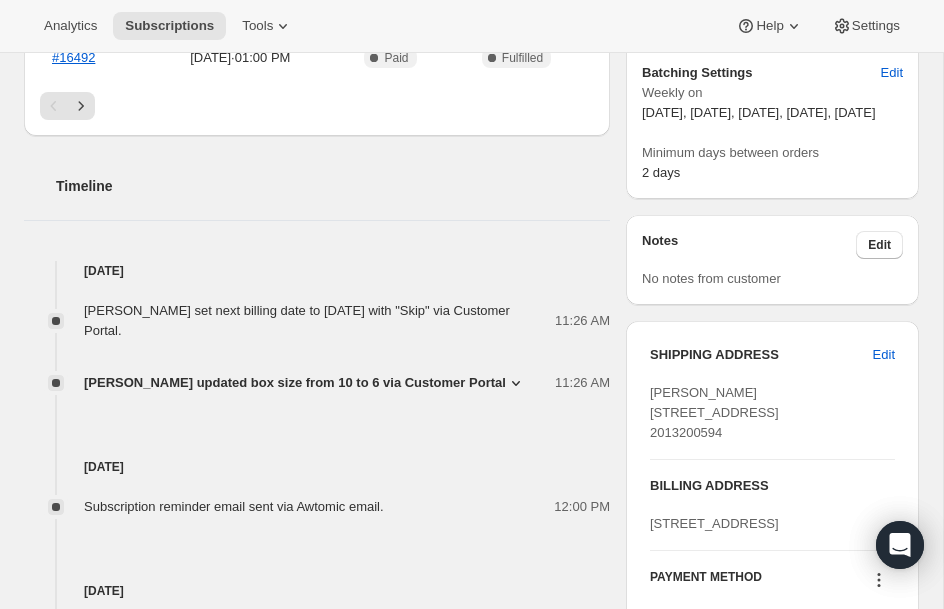 scroll, scrollTop: 695, scrollLeft: 0, axis: vertical 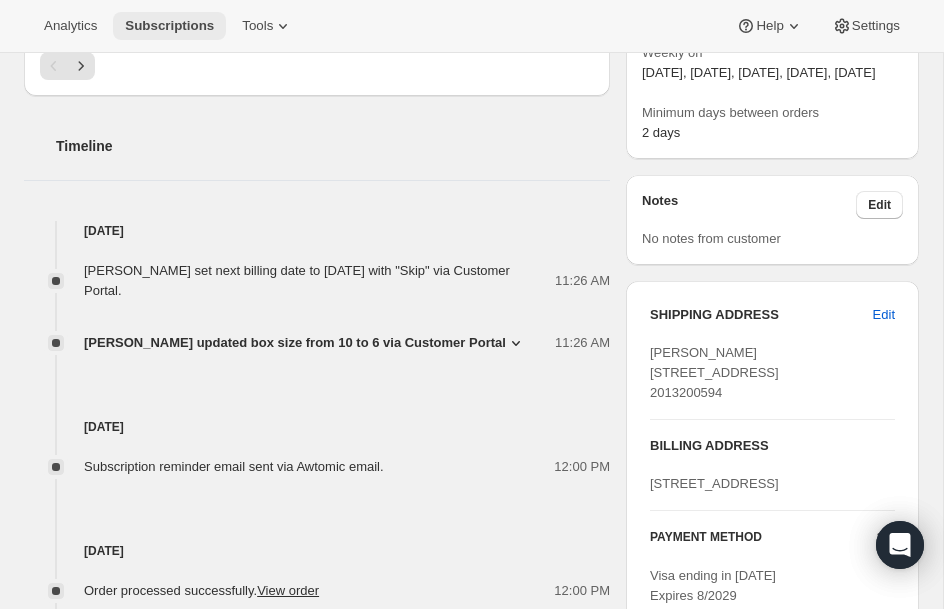 click on "Subscriptions" at bounding box center [169, 26] 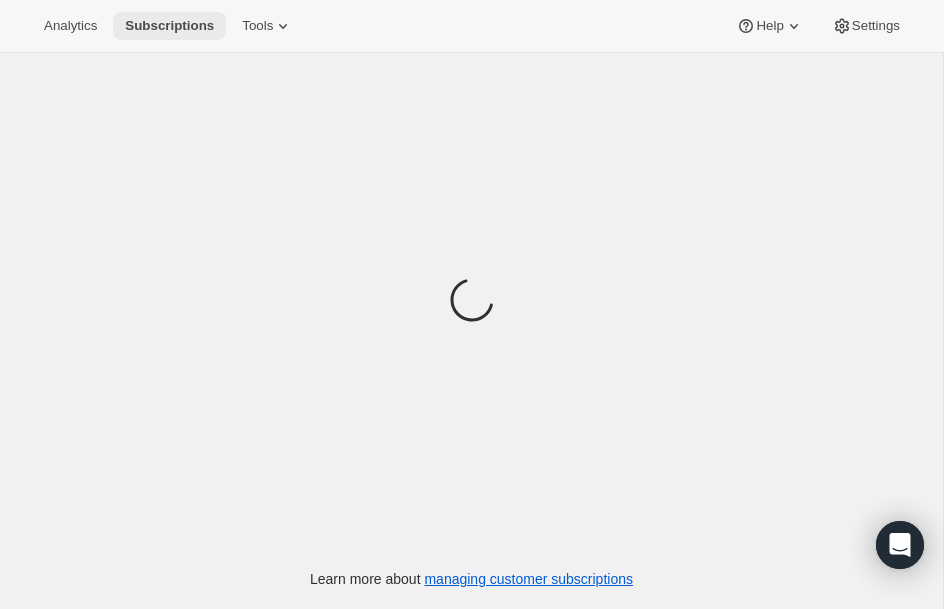 scroll, scrollTop: 0, scrollLeft: 0, axis: both 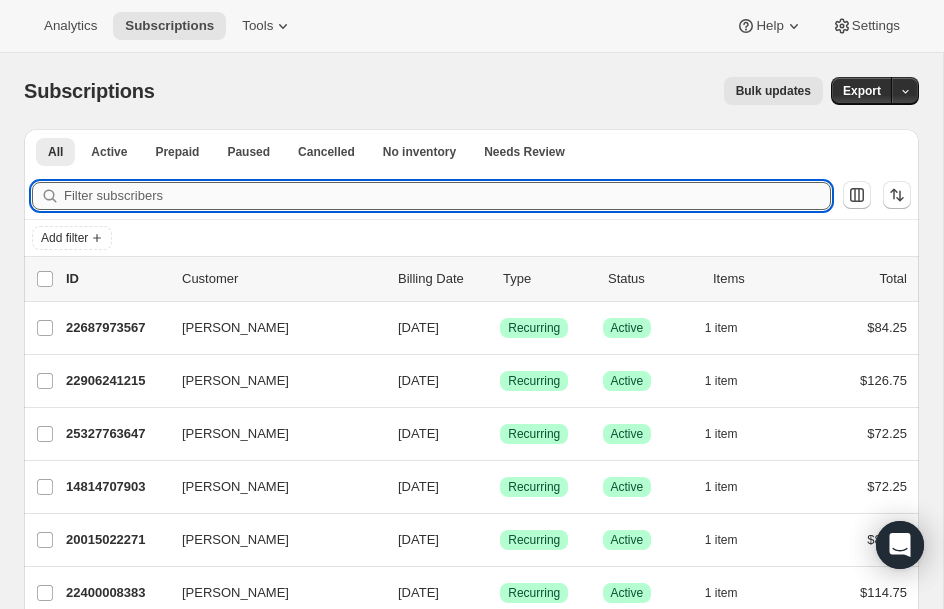click on "Filter subscribers" at bounding box center [447, 196] 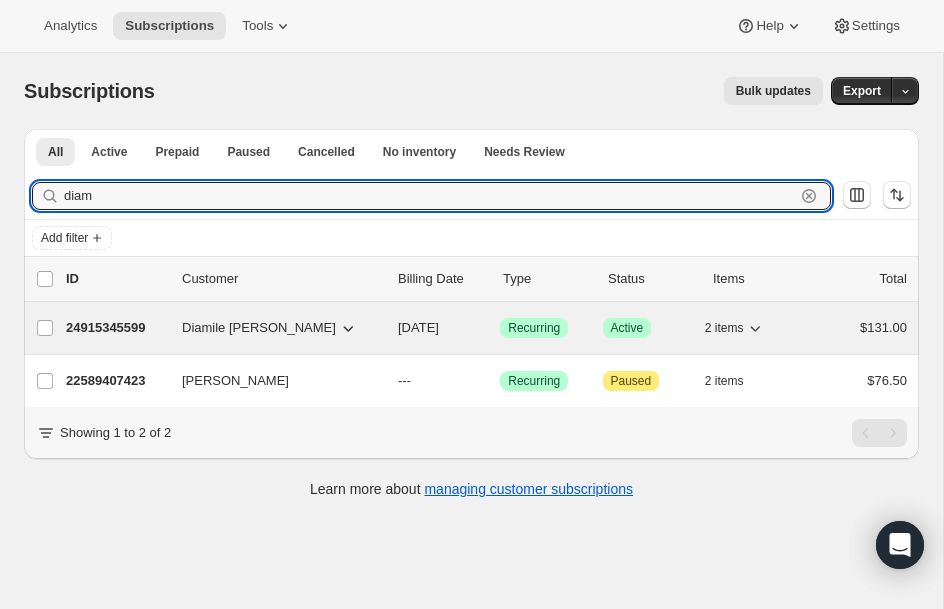 type on "diam" 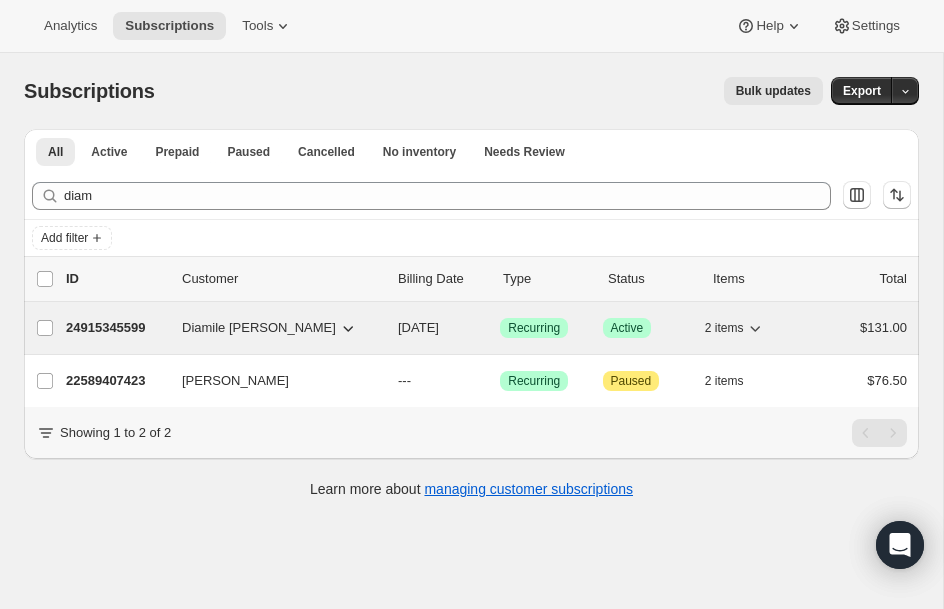click on "24915345599" at bounding box center [116, 328] 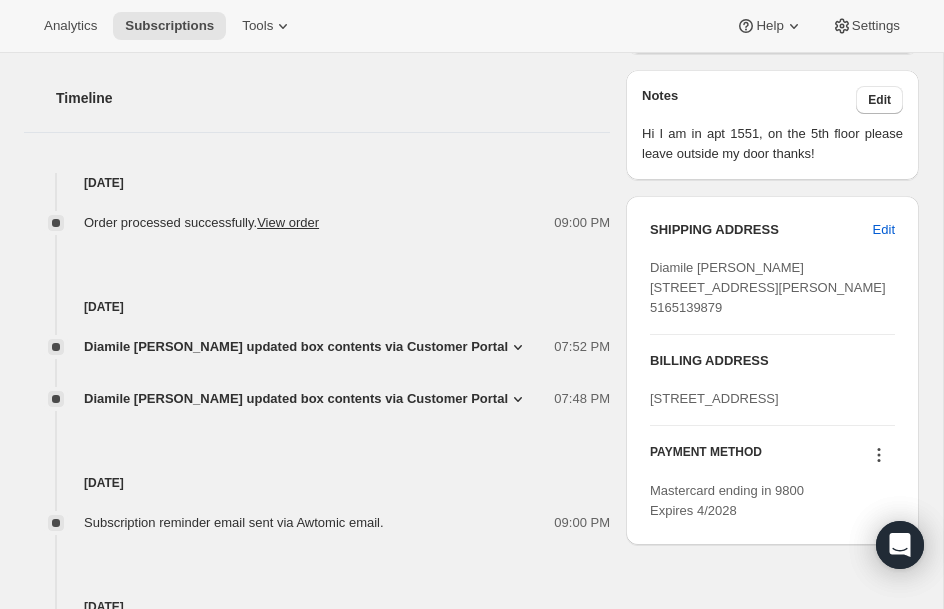 scroll, scrollTop: 840, scrollLeft: 0, axis: vertical 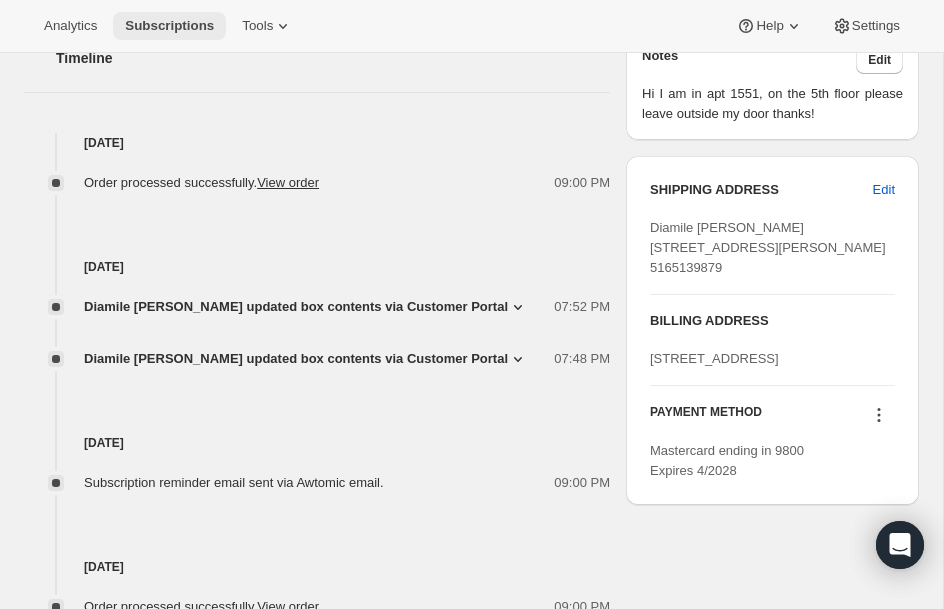 click on "Subscriptions" at bounding box center [169, 26] 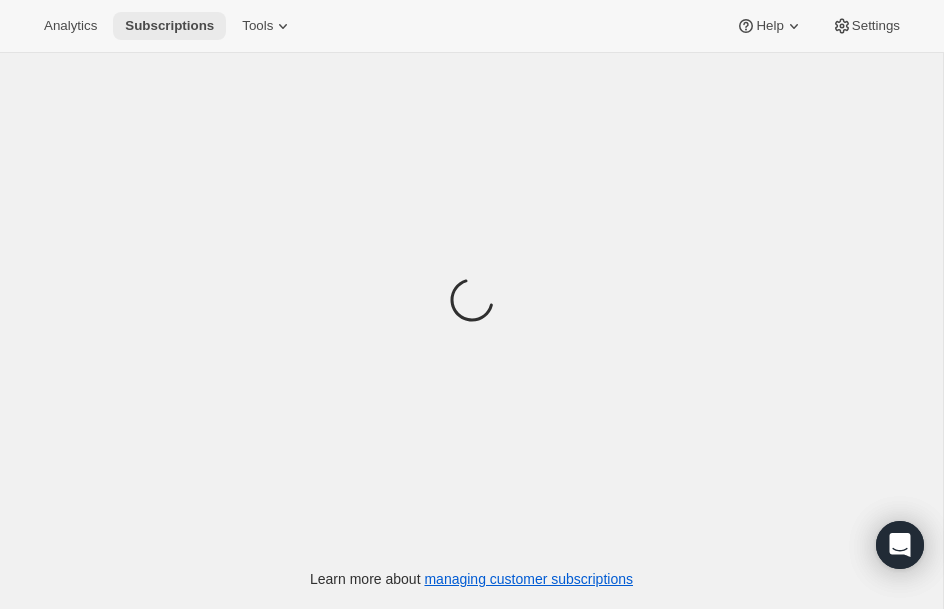 scroll, scrollTop: 0, scrollLeft: 0, axis: both 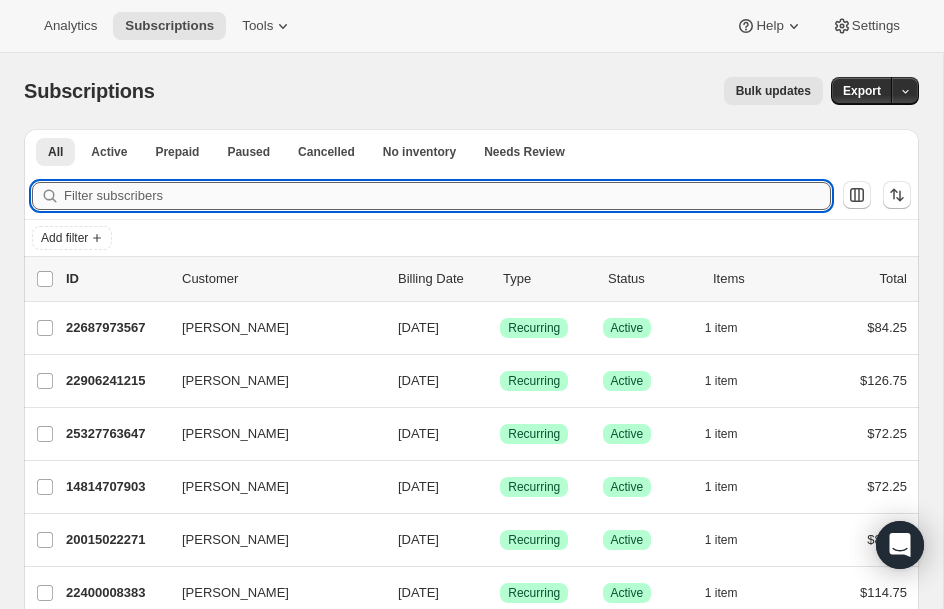 click on "Filter subscribers" at bounding box center [447, 196] 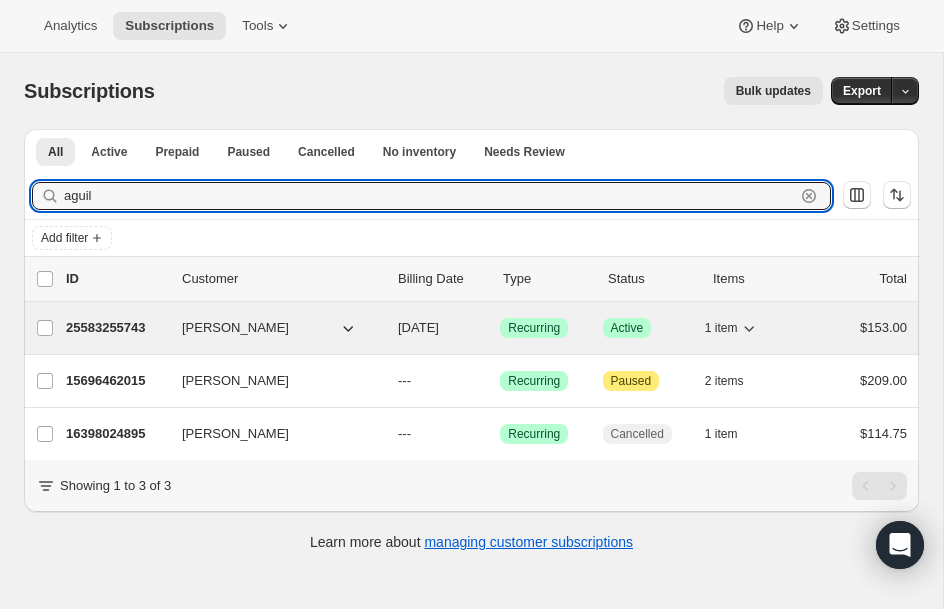 type on "aguil" 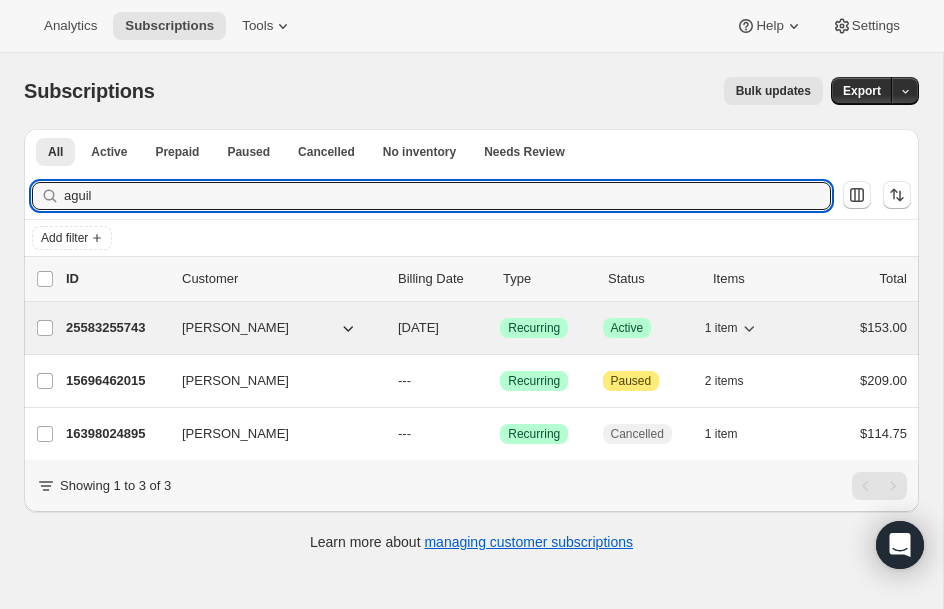 click on "25583255743" at bounding box center [116, 328] 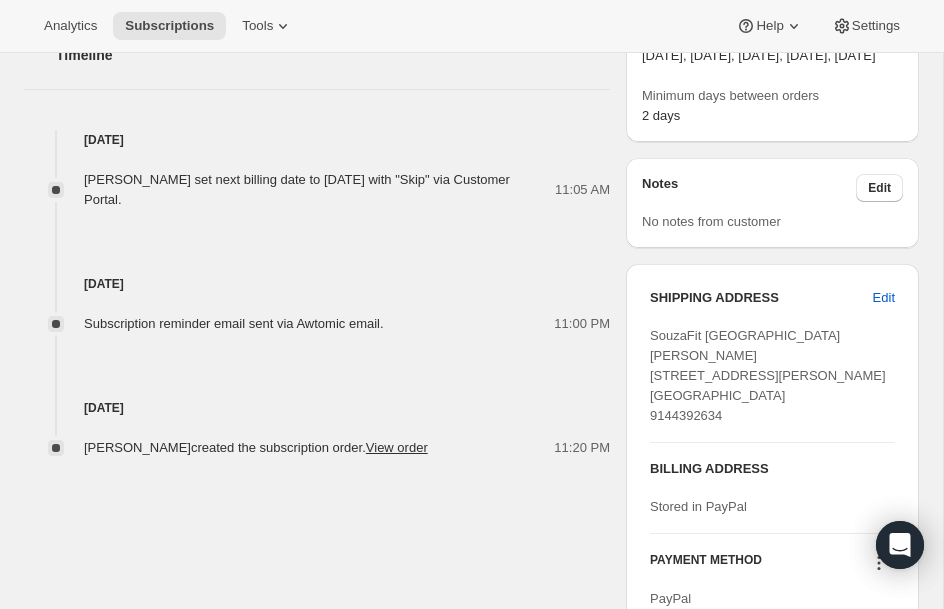 scroll, scrollTop: 720, scrollLeft: 0, axis: vertical 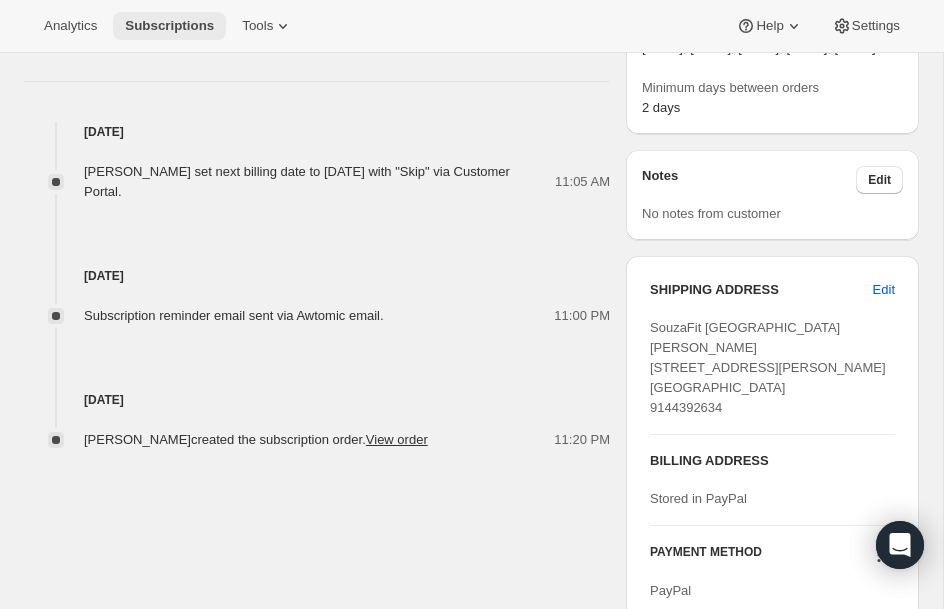 click on "Subscriptions" at bounding box center (169, 26) 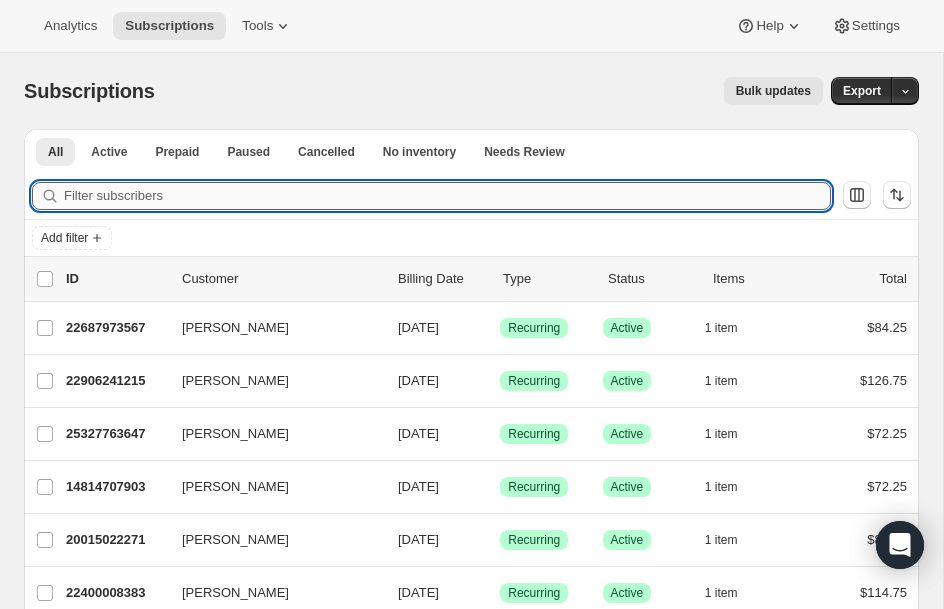 click on "Filter subscribers" at bounding box center (447, 196) 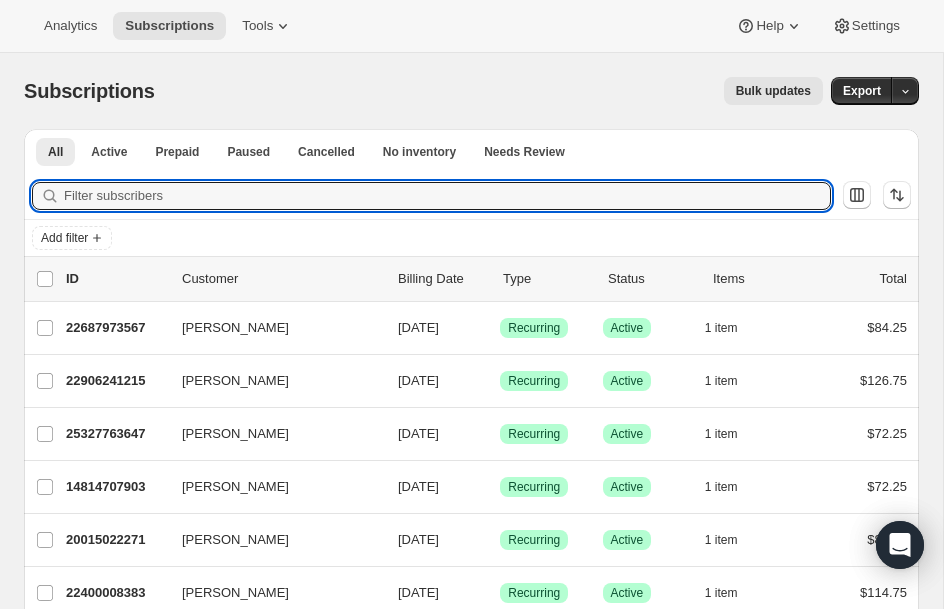 click on "Subscriptions. This page is ready Subscriptions Bulk updates More actions Bulk updates Export All Active Prepaid Paused Cancelled No inventory Needs Review   More views All Active Prepaid Paused Cancelled No inventory Needs Review   More views Filter subscribers Add filter   0 selected Update next billing date Change status Showing 51 subscriptions Select all 51 subscriptions Showing 51 subscriptions Select Select all 51 subscriptions 0 selected list header ID Customer Billing Date Type Status Items Total Gabriela Gomez 22687973567 Gabriela Gomez 07/11/2025 Success Recurring Success Active 1   item $84.25 Bryan Vidal 22906241215 Bryan Vidal 07/11/2025 Success Recurring Success Active 1   item $126.75 Rebecca Freeman 25327763647 Rebecca Freeman 07/11/2025 Success Recurring Success Active 1   item $72.25 Thomas Simms 14814707903 Thomas Simms 07/14/2025 Success Recurring Success Active 1   item $72.25 Antonio Galimi 20015022271 Antonio Galimi 07/14/2025 Success Recurring Success Active 1   item $84.25 07/14/2025" at bounding box center [471, 1558] 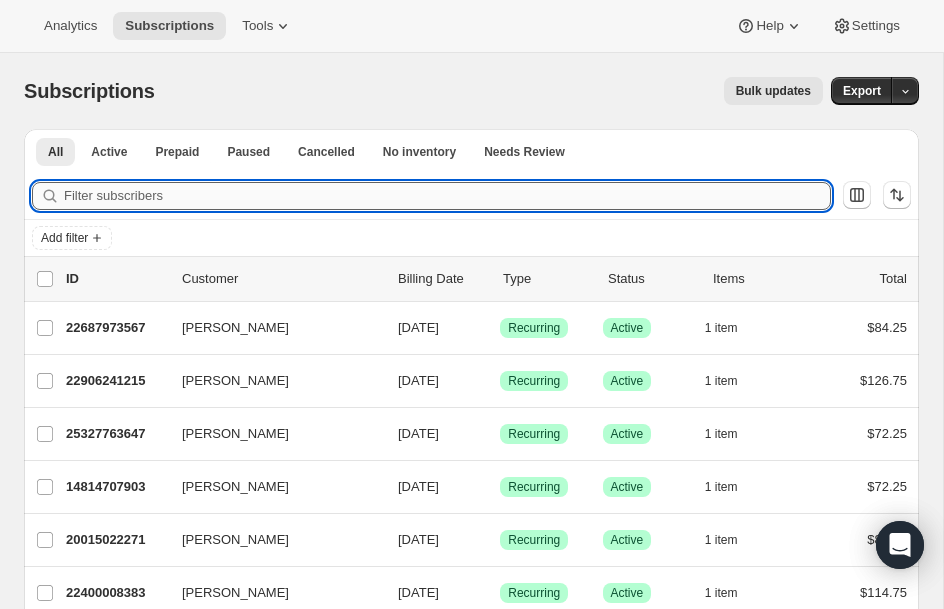 click on "Filter subscribers" at bounding box center (447, 196) 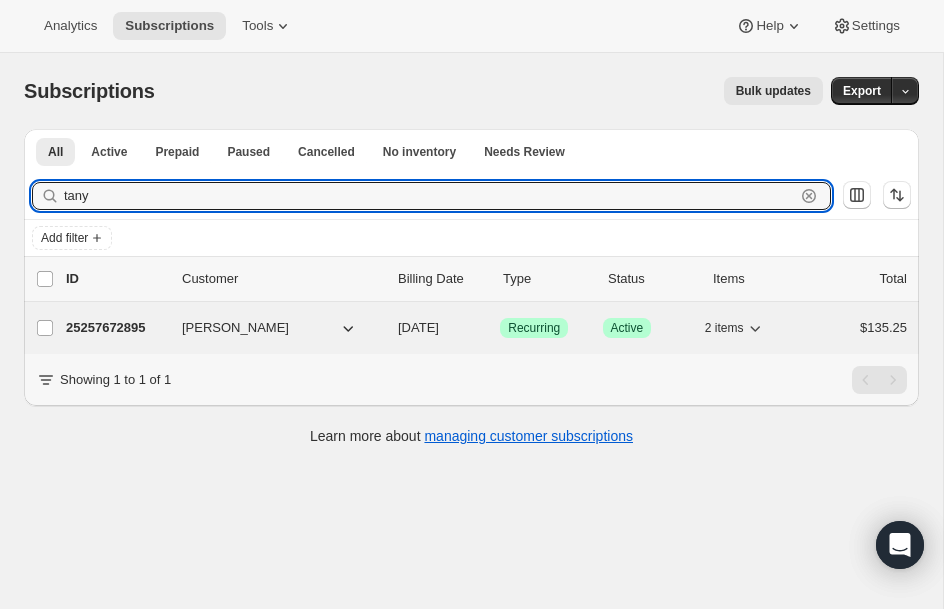 type on "tany" 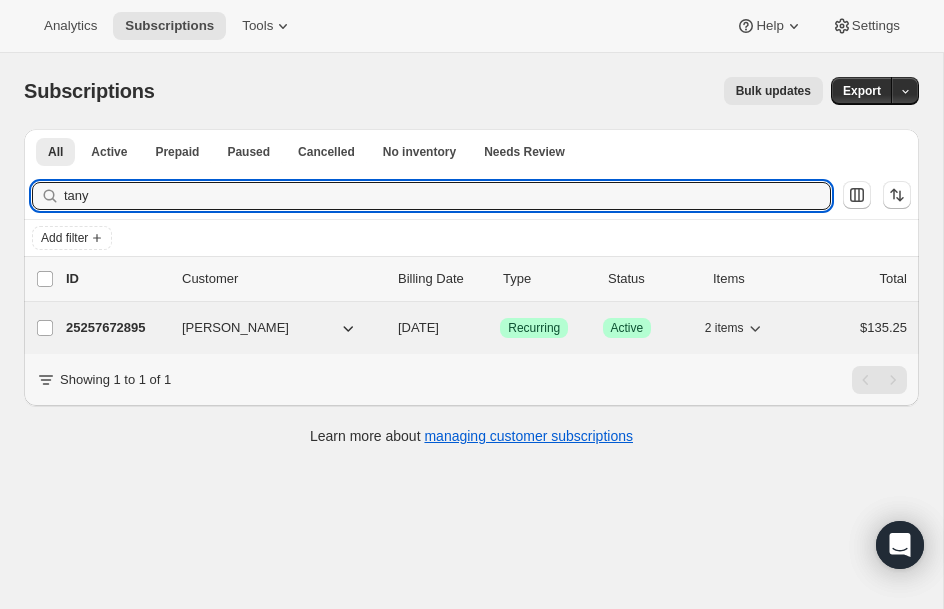 click on "25257672895 Tanya Marques 07/18/2025 Success Recurring Success Active 2   items $135.25" at bounding box center (486, 328) 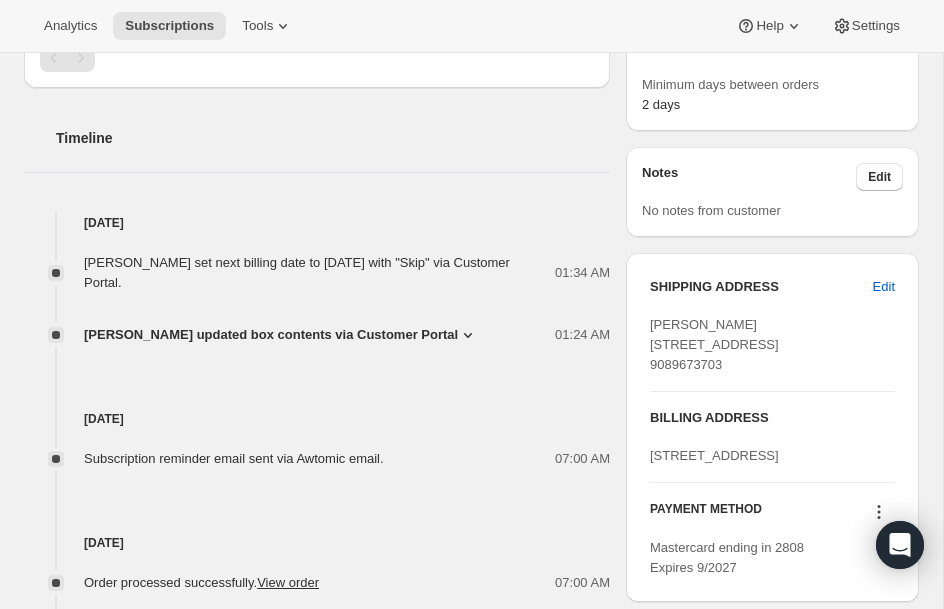 scroll, scrollTop: 760, scrollLeft: 0, axis: vertical 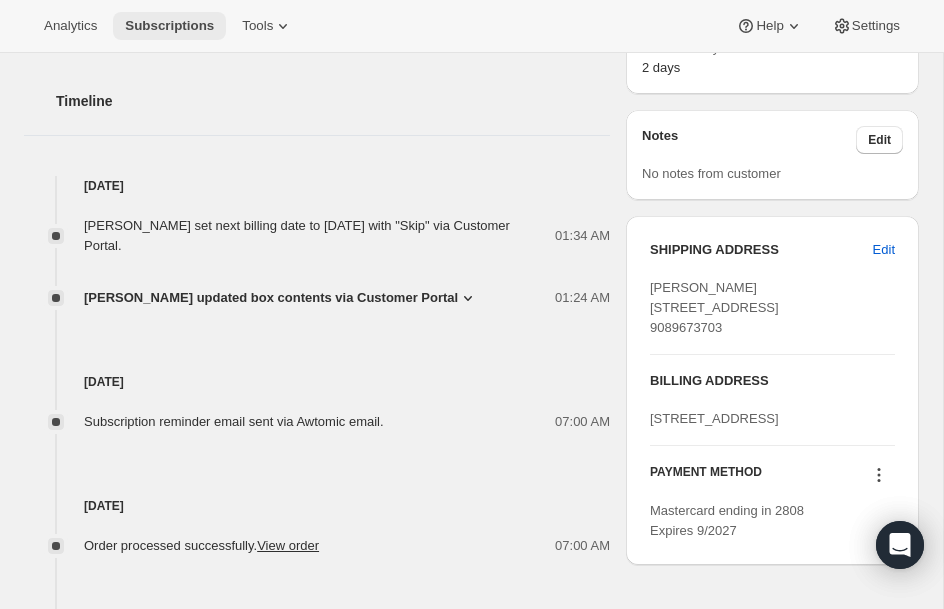 click on "Subscriptions" at bounding box center [169, 26] 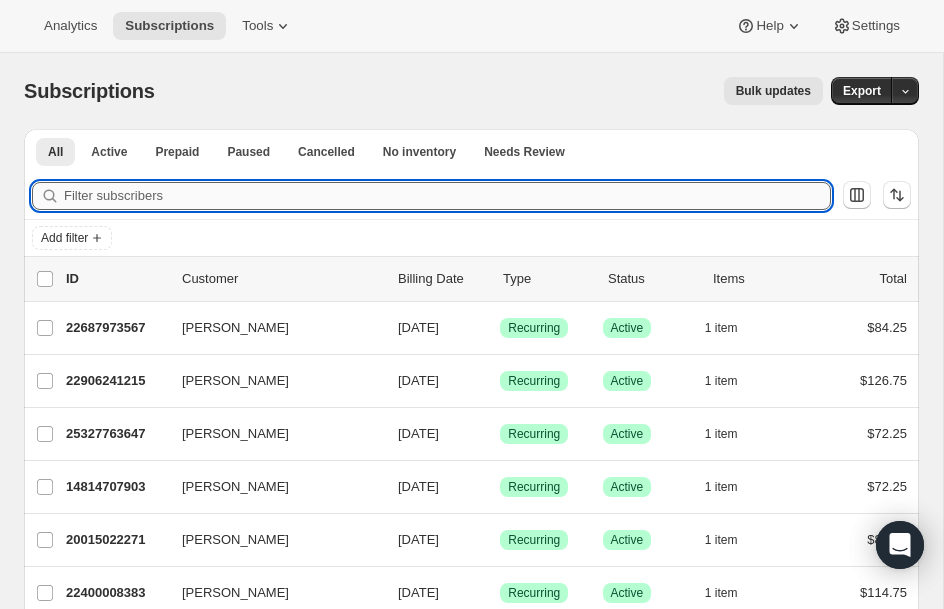 click on "Filter subscribers" at bounding box center (447, 196) 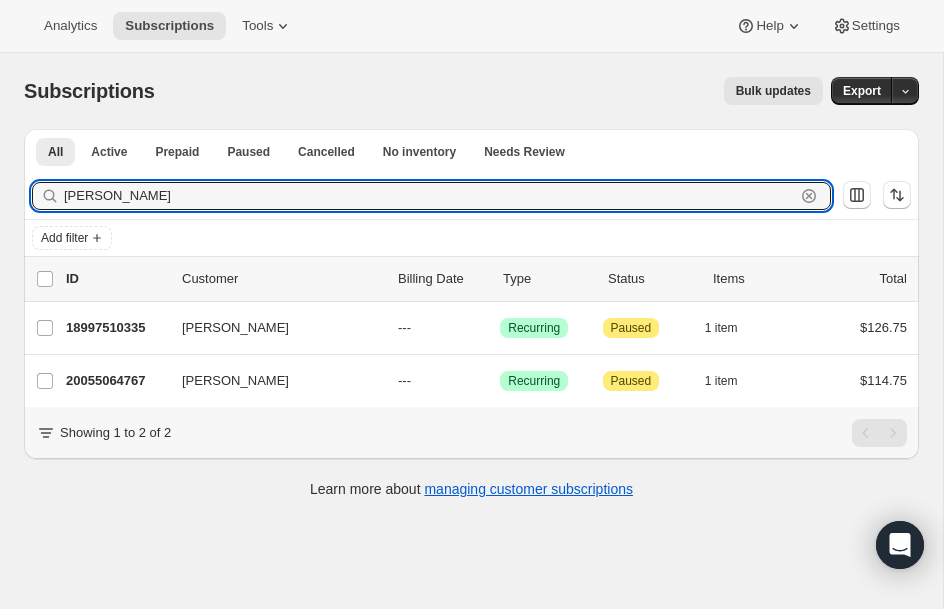 drag, startPoint x: 111, startPoint y: 202, endPoint x: 23, endPoint y: 202, distance: 88 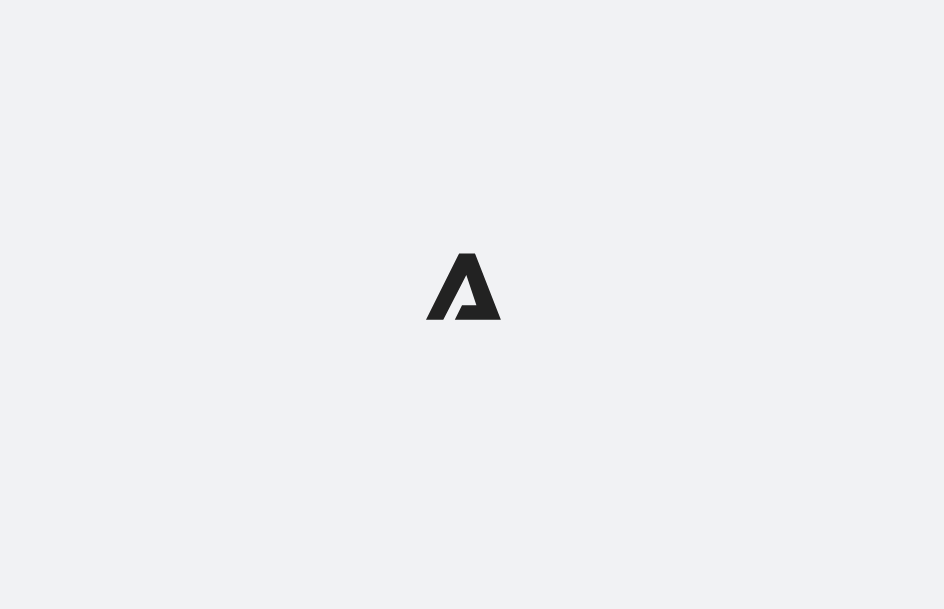 scroll, scrollTop: 0, scrollLeft: 0, axis: both 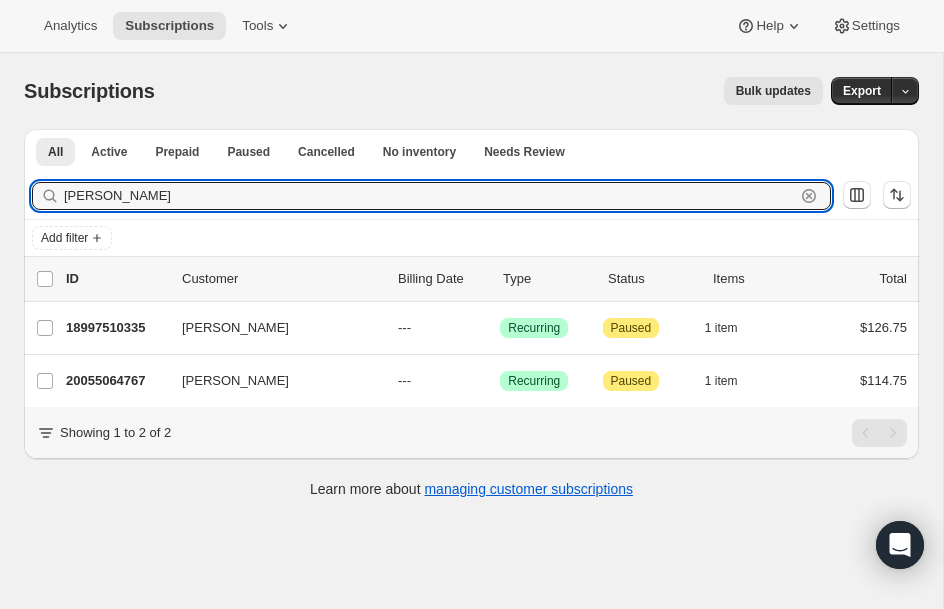 drag, startPoint x: 122, startPoint y: 194, endPoint x: -201, endPoint y: 189, distance: 323.0387 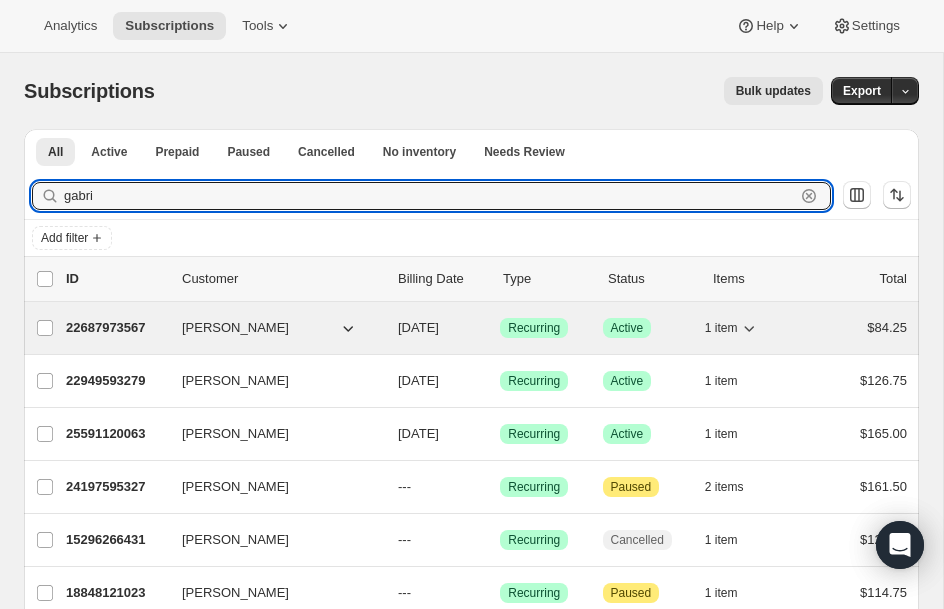 type on "gabri" 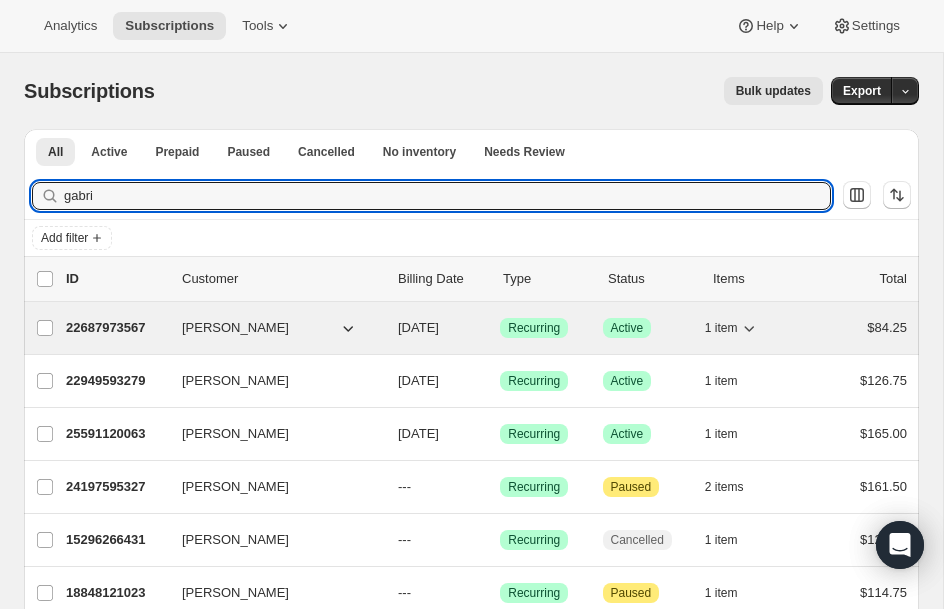 click on "22687973567" at bounding box center [116, 328] 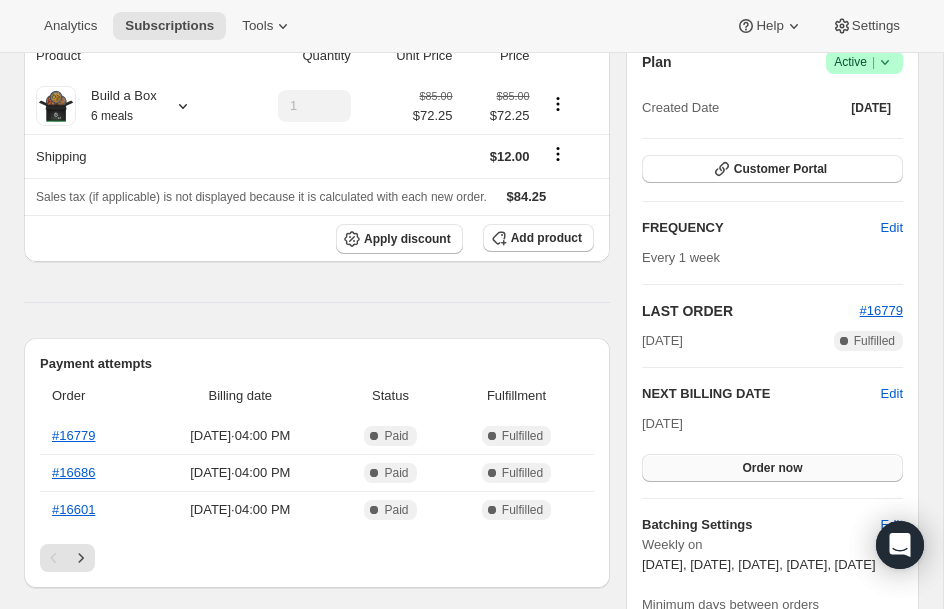 scroll, scrollTop: 200, scrollLeft: 0, axis: vertical 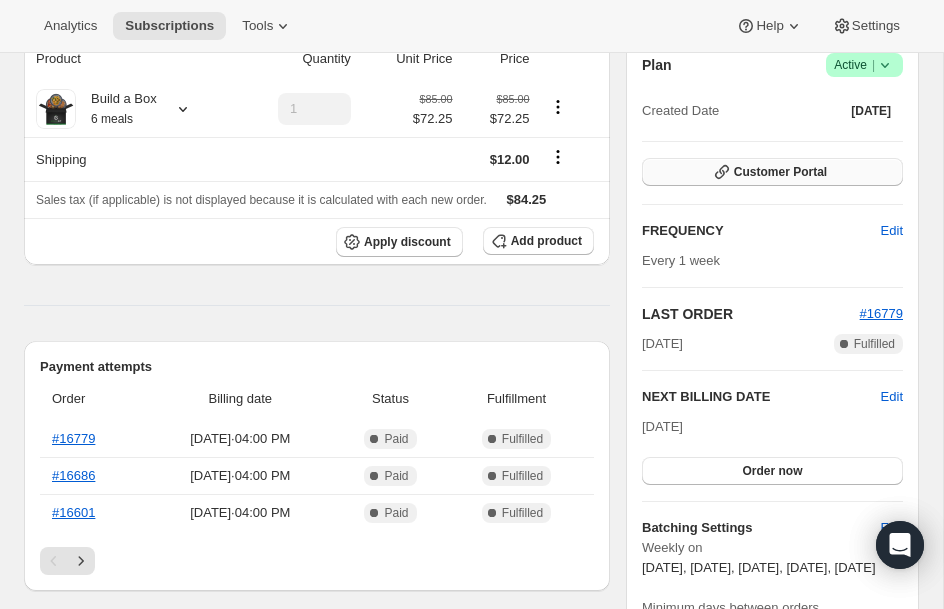 click on "Customer Portal" at bounding box center [780, 172] 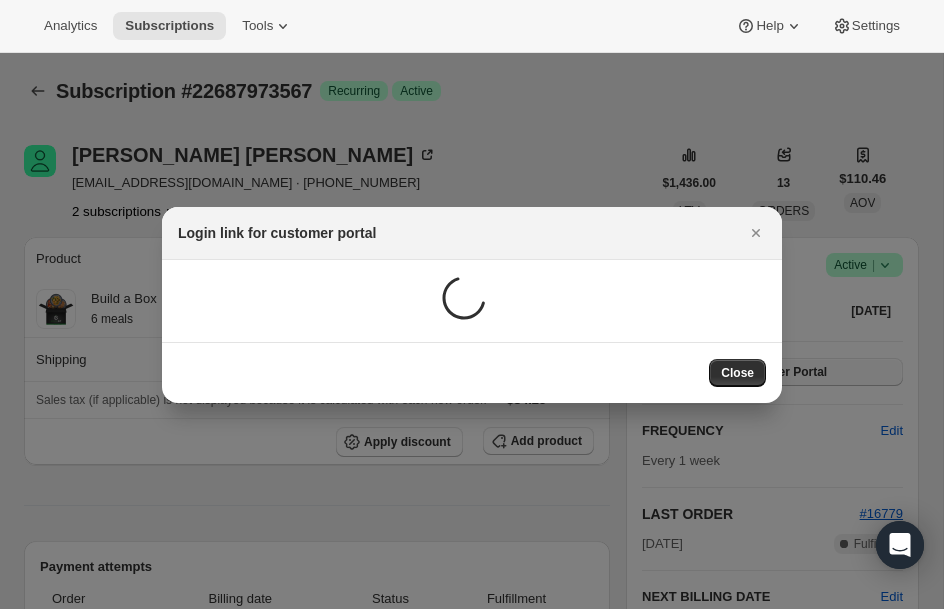 scroll, scrollTop: 200, scrollLeft: 0, axis: vertical 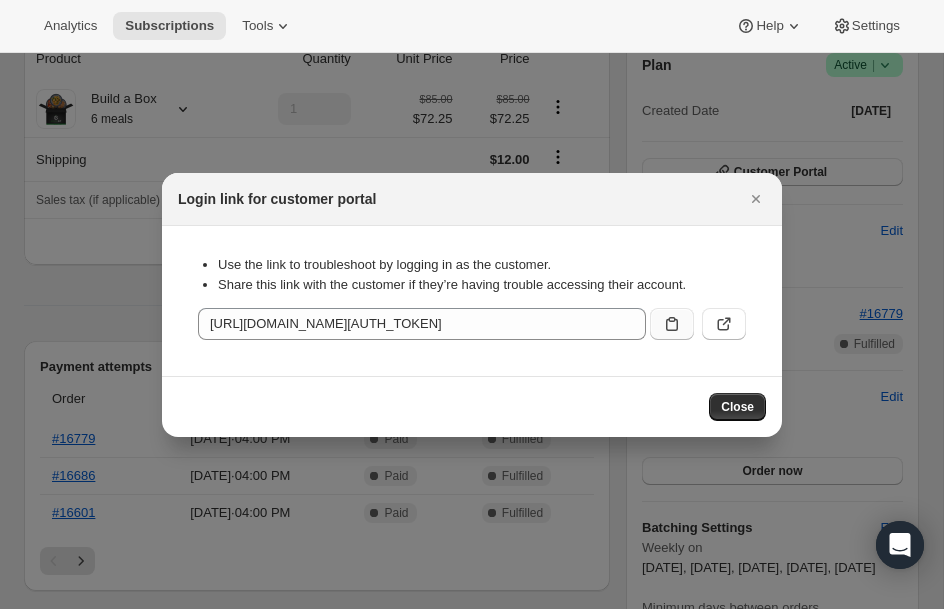 click at bounding box center [672, 324] 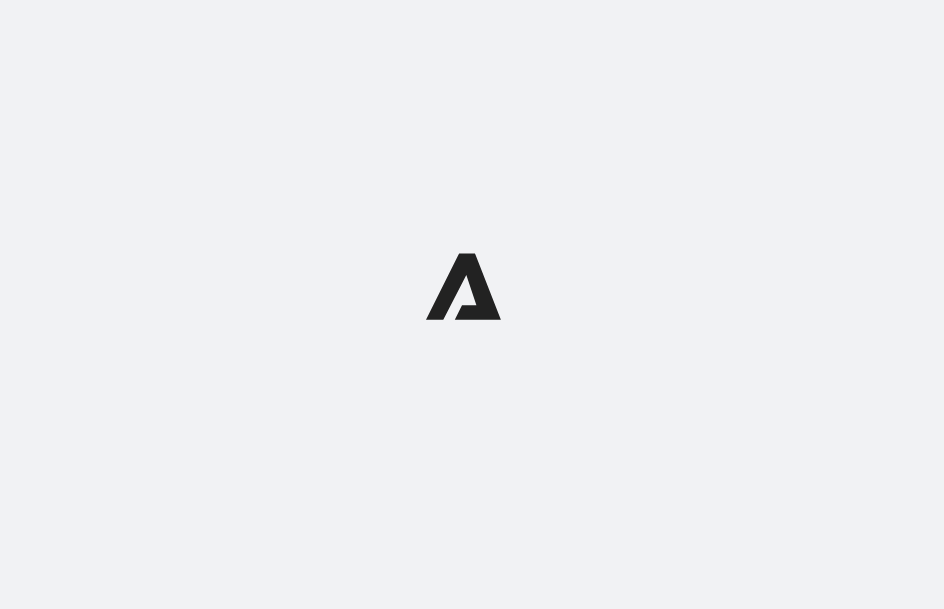 scroll, scrollTop: 0, scrollLeft: 0, axis: both 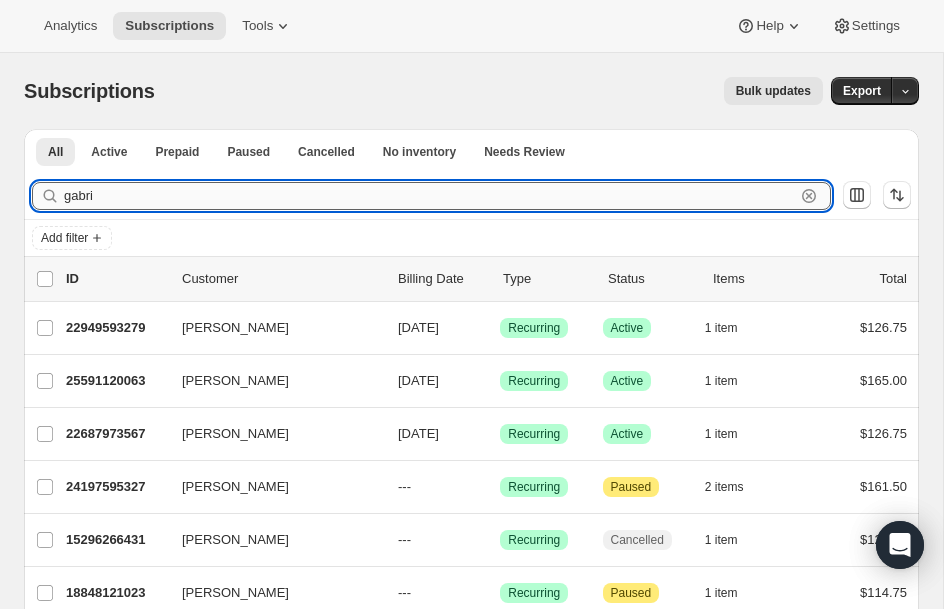 click on "gabri" at bounding box center (429, 196) 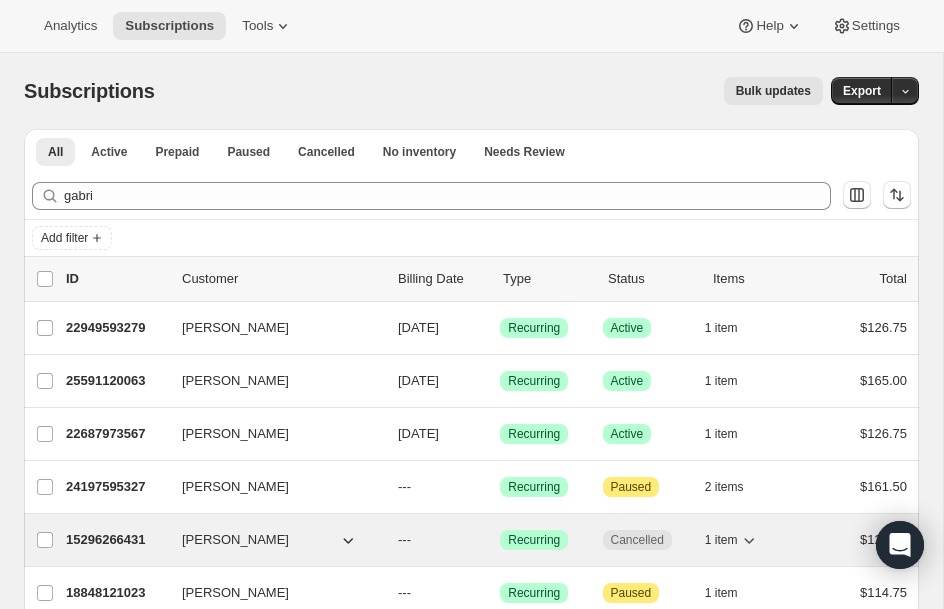 click on "15296266431" at bounding box center [116, 540] 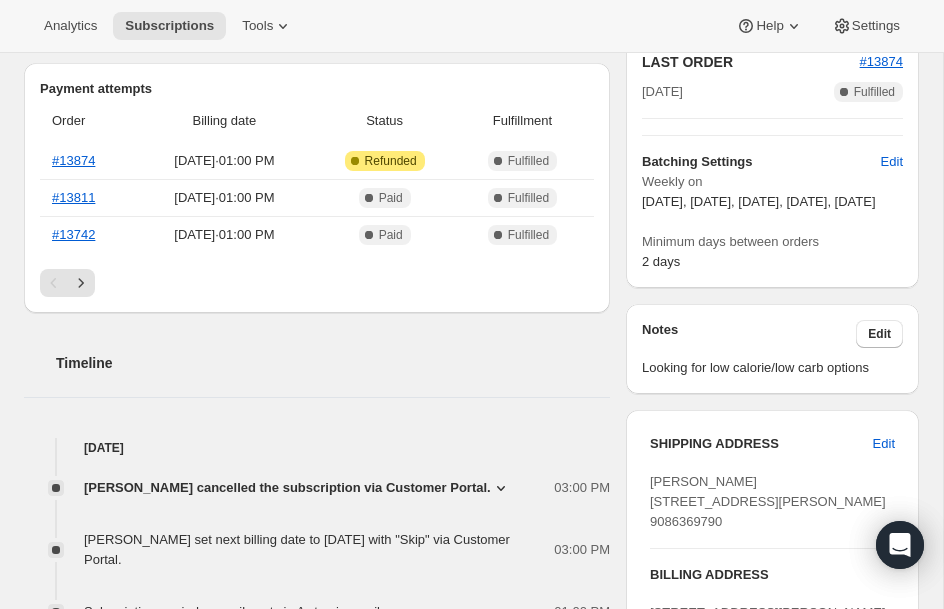scroll, scrollTop: 440, scrollLeft: 0, axis: vertical 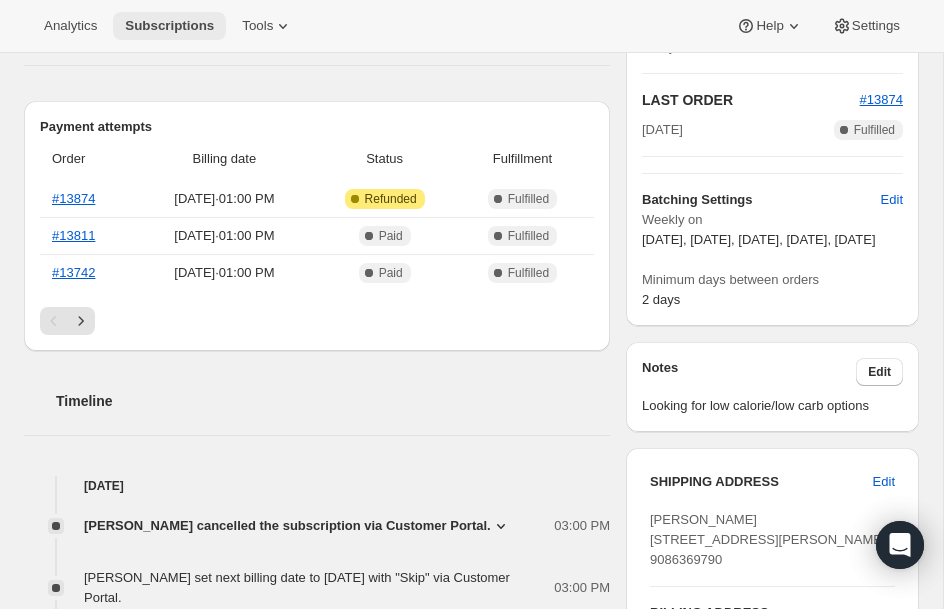 click on "Subscriptions" at bounding box center [169, 26] 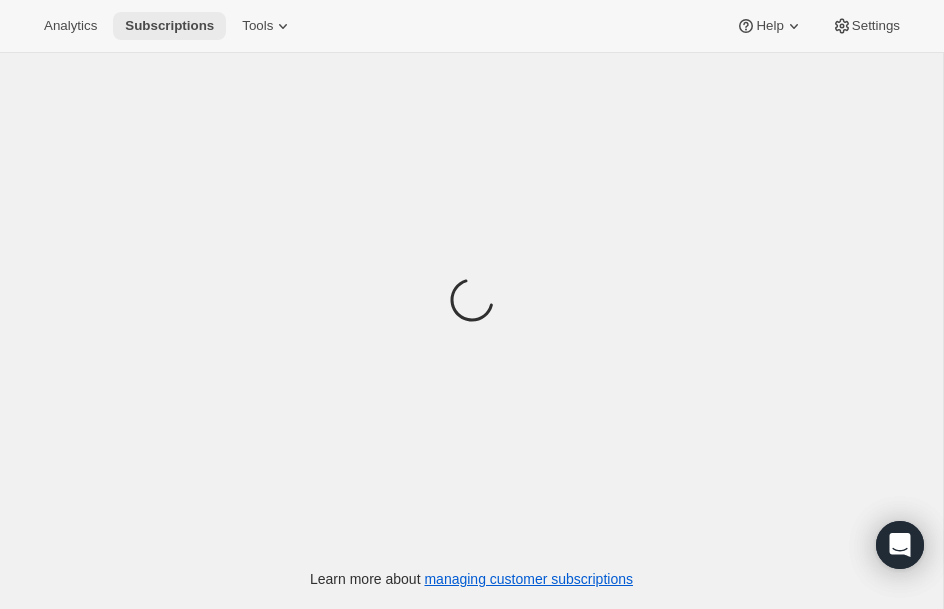 scroll, scrollTop: 0, scrollLeft: 0, axis: both 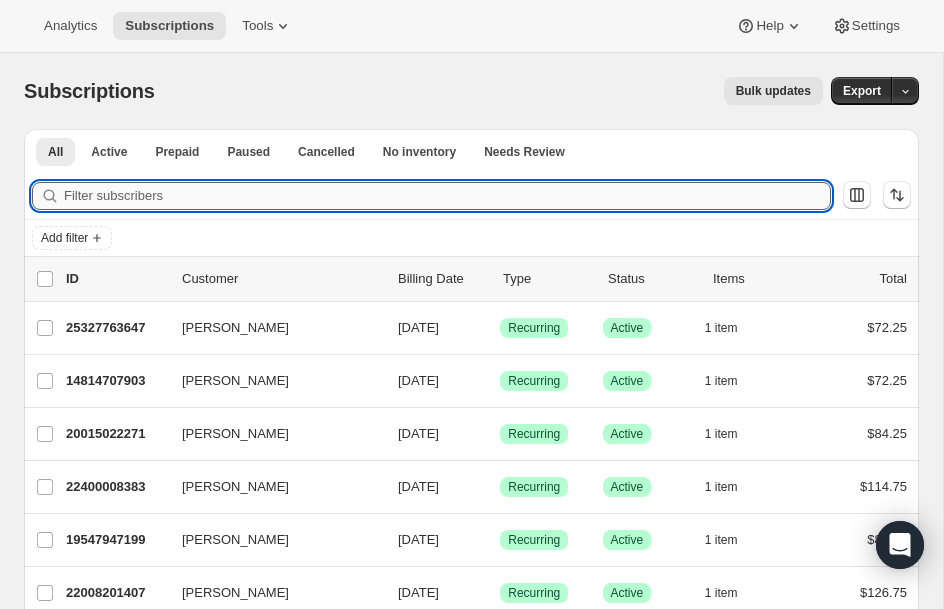 click on "Filter subscribers" at bounding box center [447, 196] 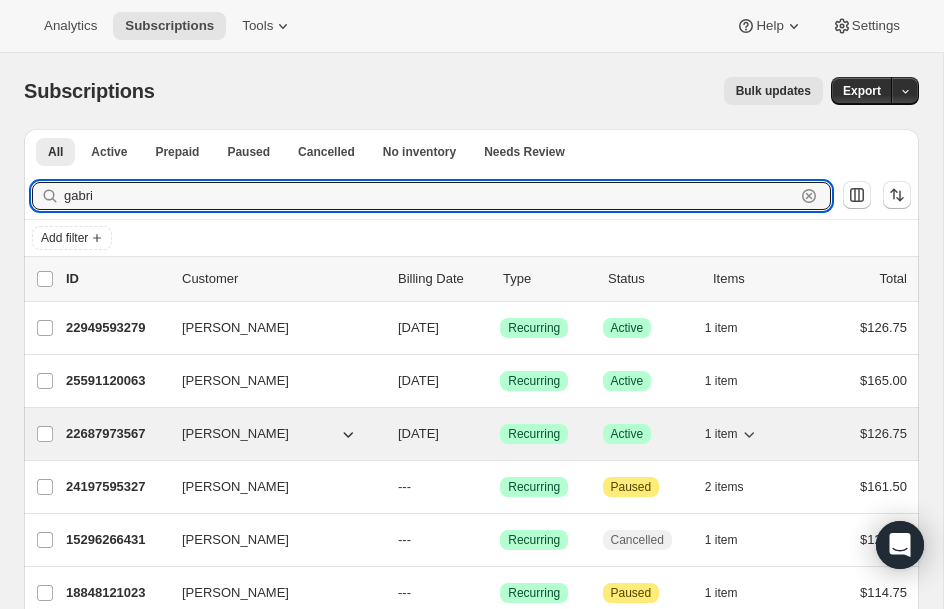 type on "gabri" 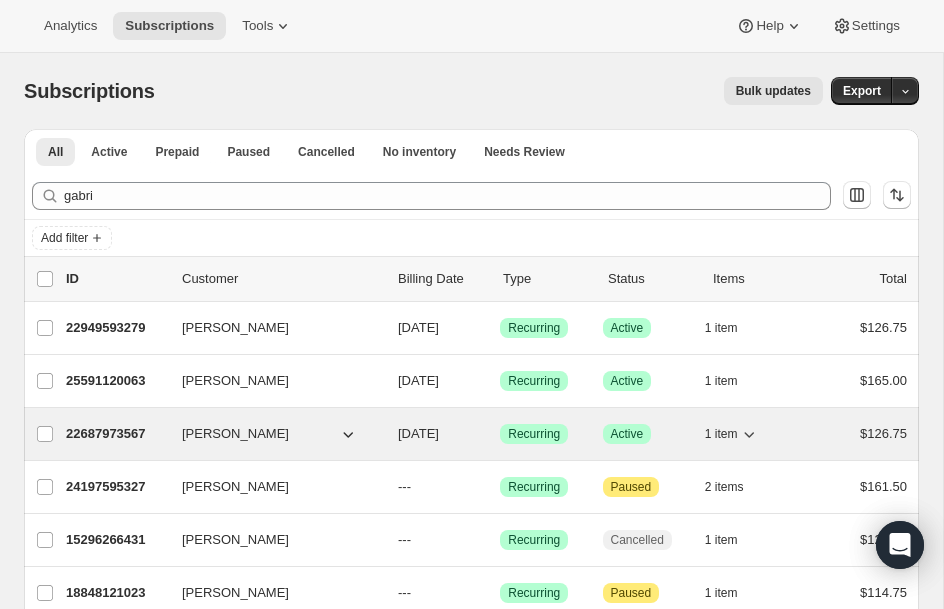 click on "22687973567" at bounding box center [116, 434] 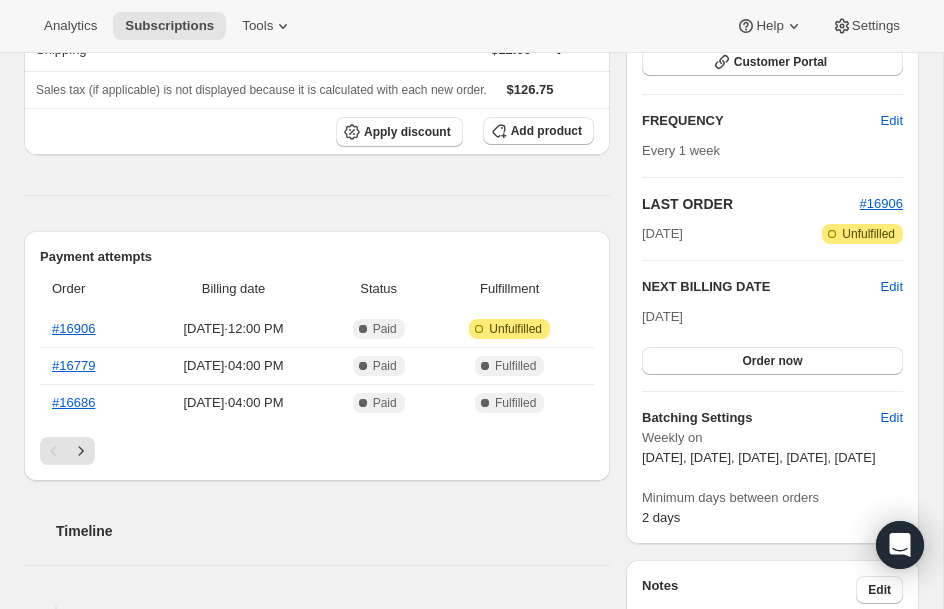 scroll, scrollTop: 280, scrollLeft: 0, axis: vertical 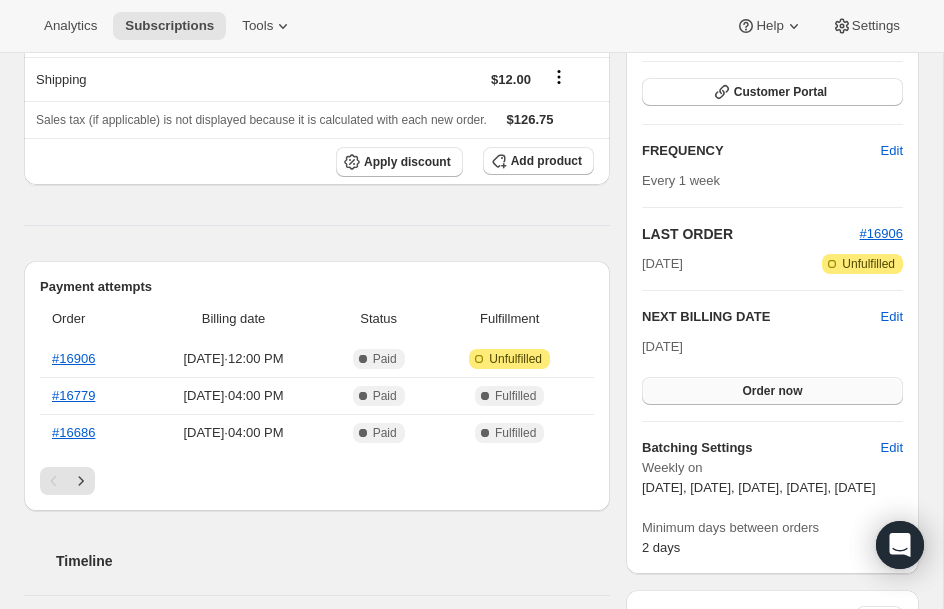 click on "Order now" at bounding box center [772, 391] 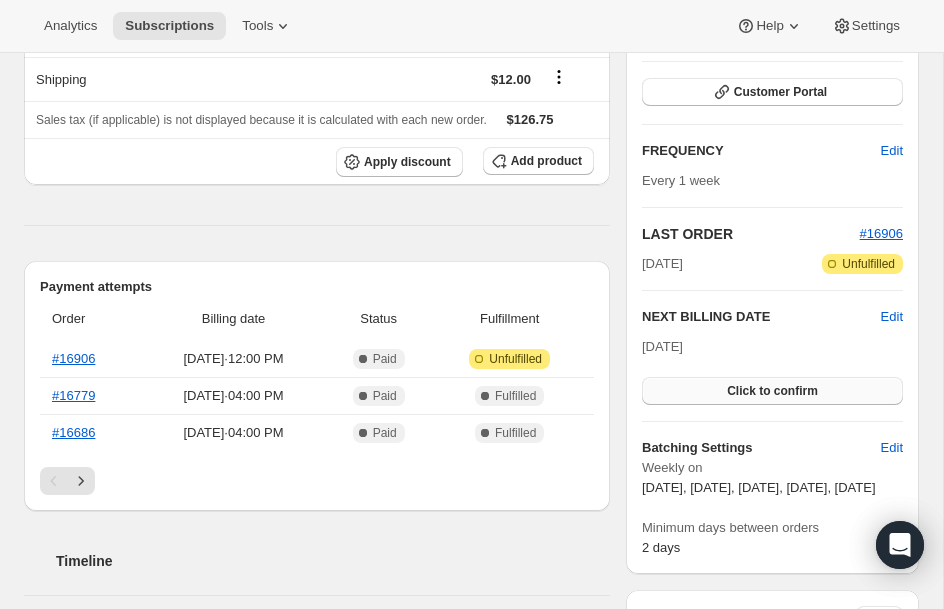 click on "Click to confirm" at bounding box center (772, 391) 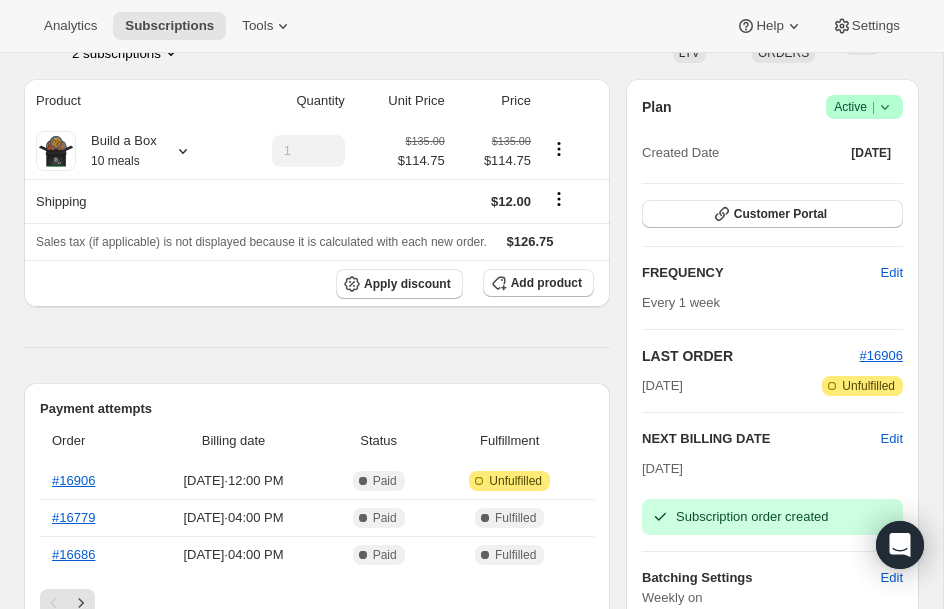 scroll, scrollTop: 80, scrollLeft: 0, axis: vertical 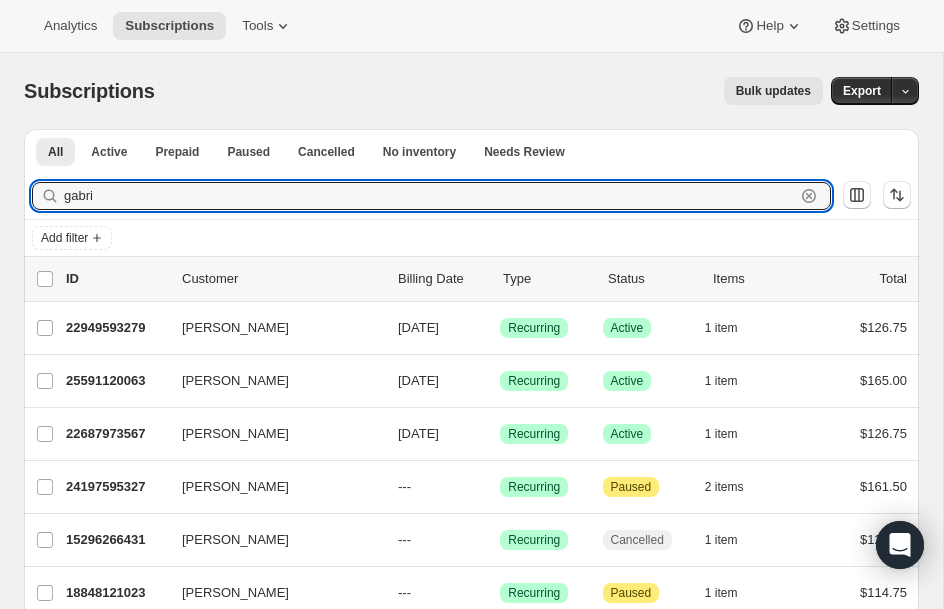 drag, startPoint x: 128, startPoint y: 199, endPoint x: -188, endPoint y: 197, distance: 316.00632 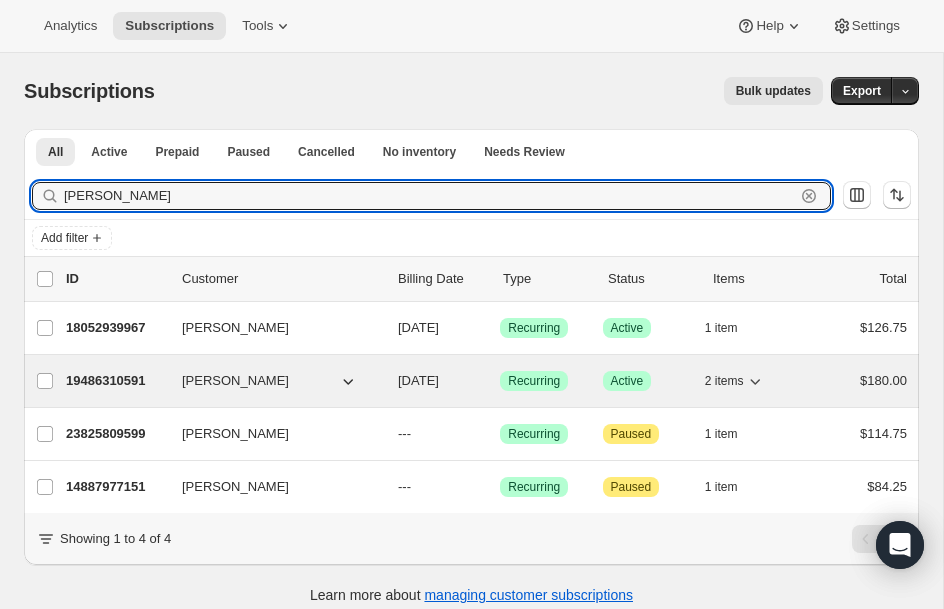 type on "[PERSON_NAME]" 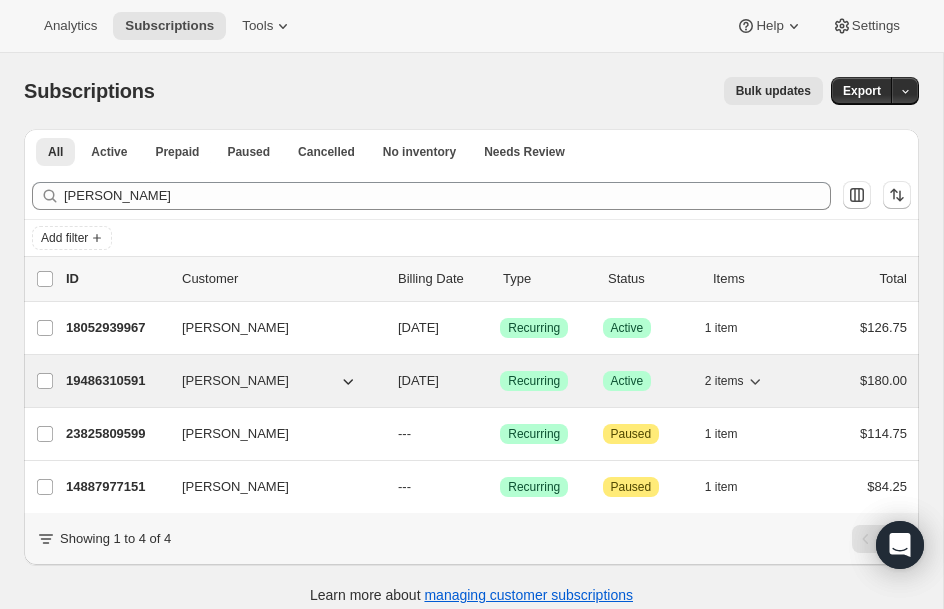 click on "19486310591" at bounding box center [116, 381] 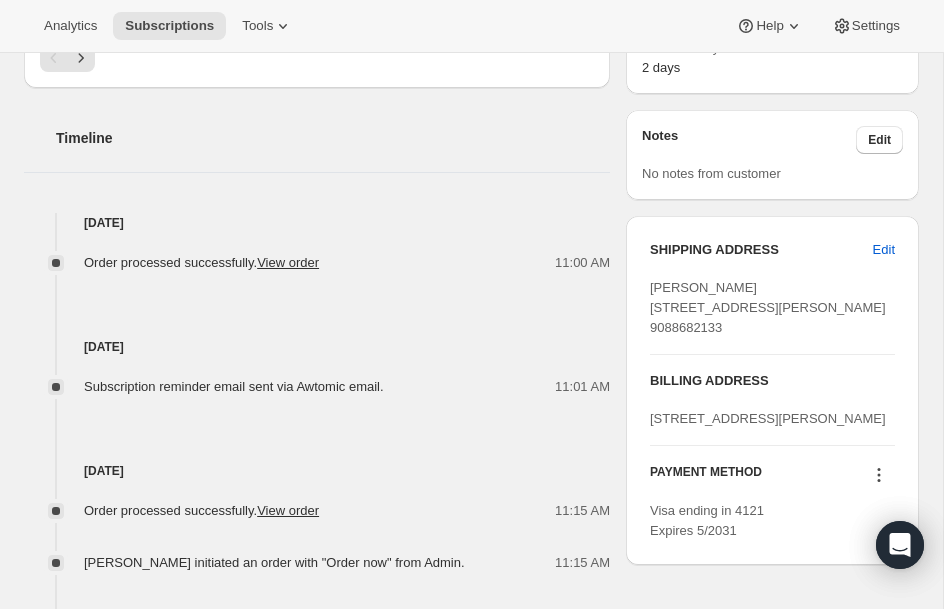 scroll, scrollTop: 800, scrollLeft: 0, axis: vertical 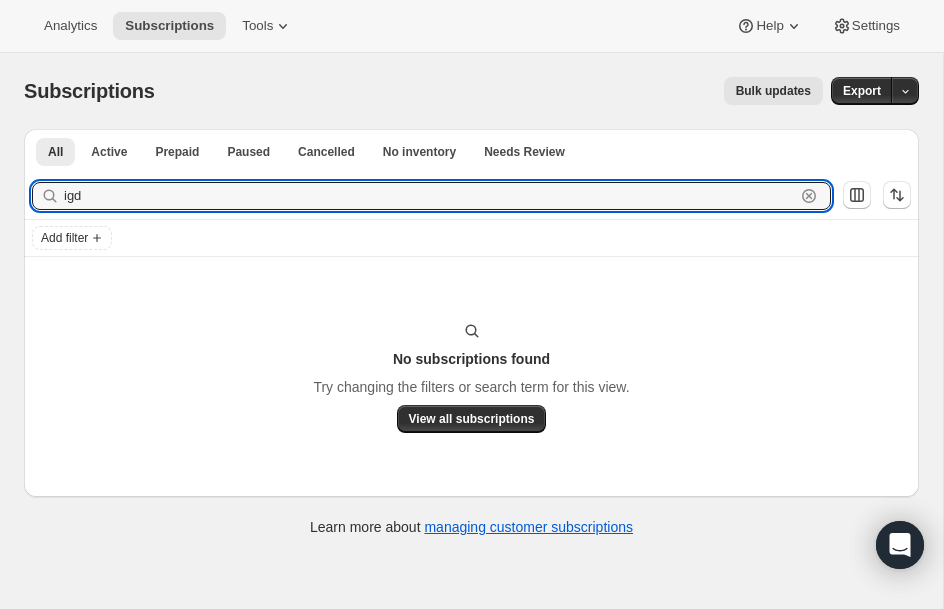 type on "g" 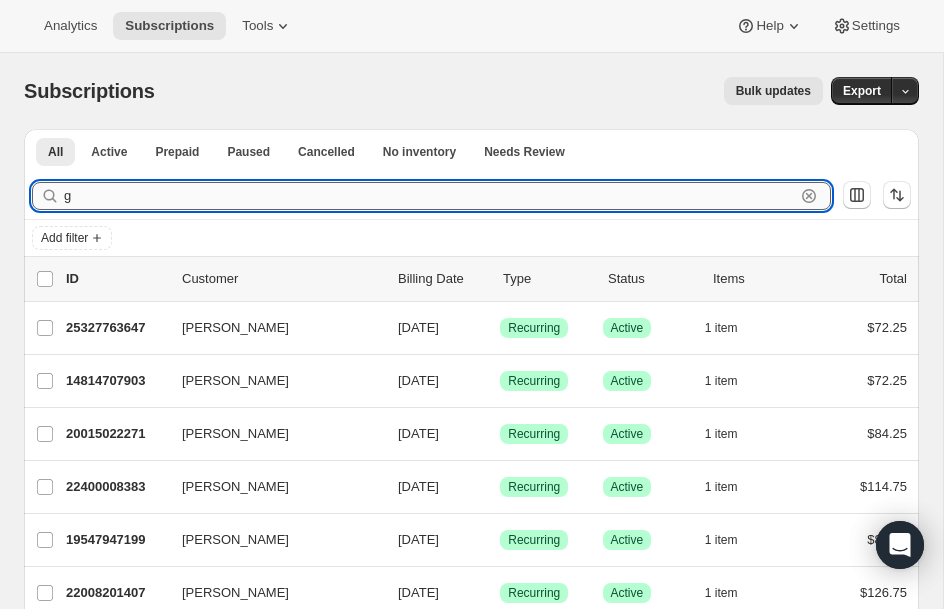click on "g" at bounding box center (429, 196) 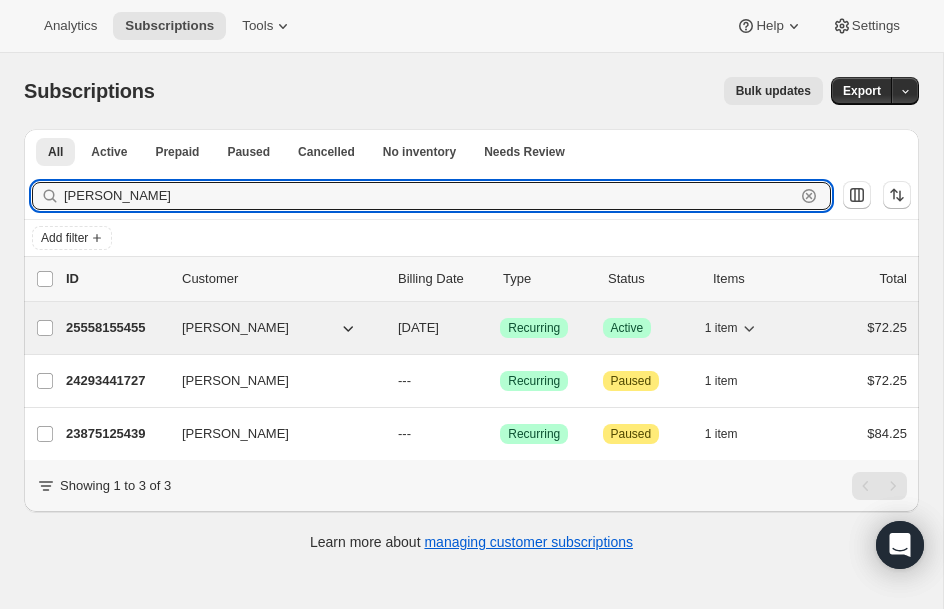 type on "[PERSON_NAME]" 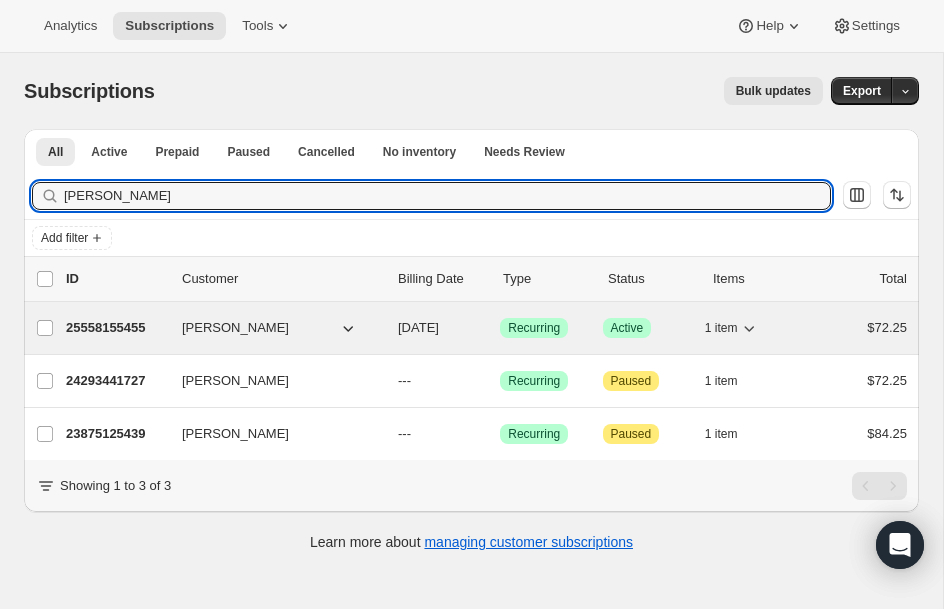click on "25558155455" at bounding box center [116, 328] 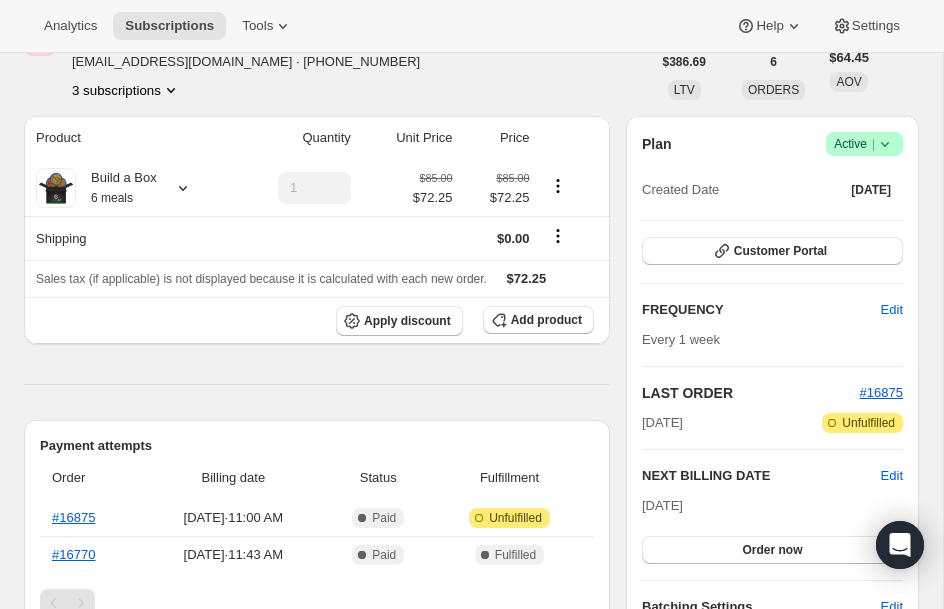 scroll, scrollTop: 120, scrollLeft: 0, axis: vertical 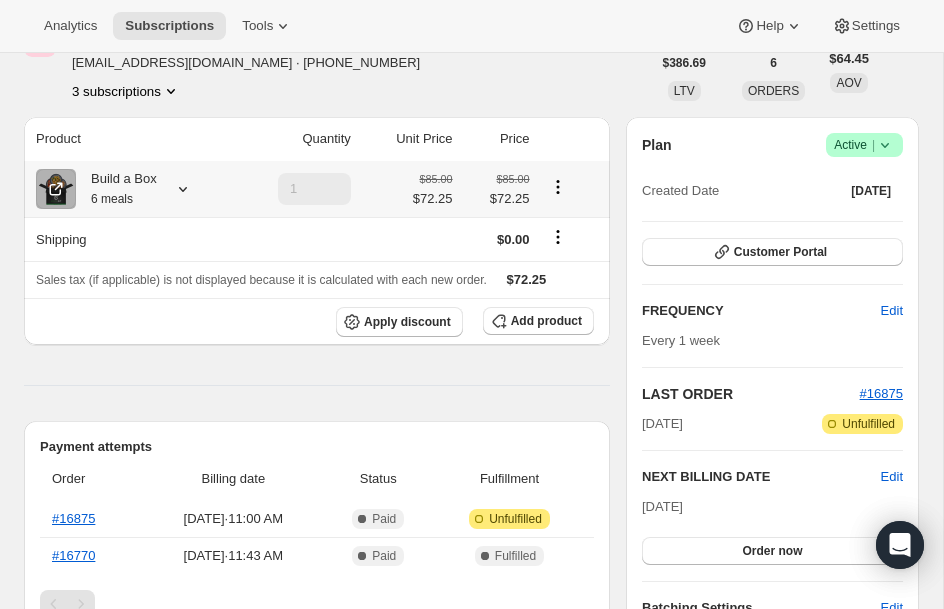 click on "6 meals" at bounding box center [112, 199] 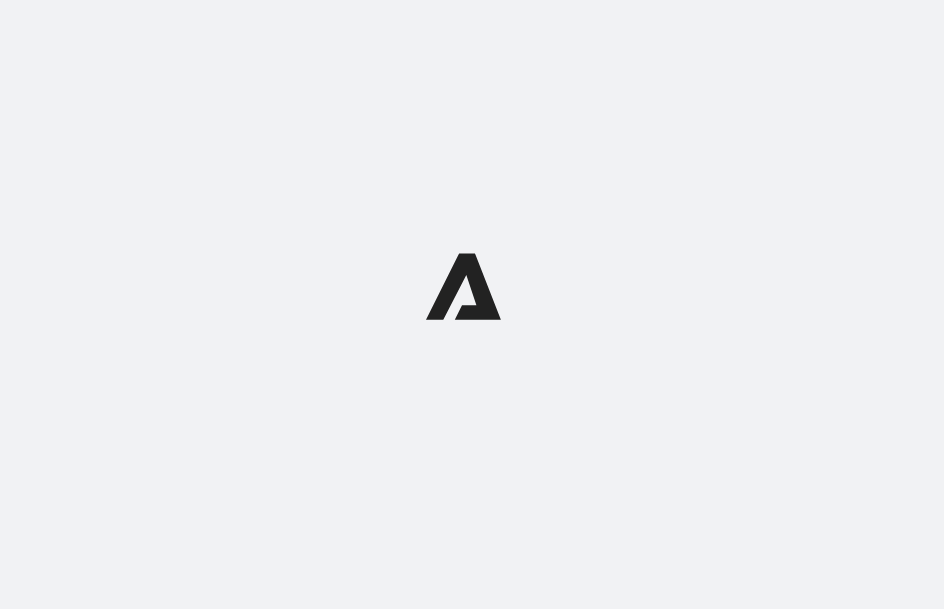 scroll, scrollTop: 0, scrollLeft: 0, axis: both 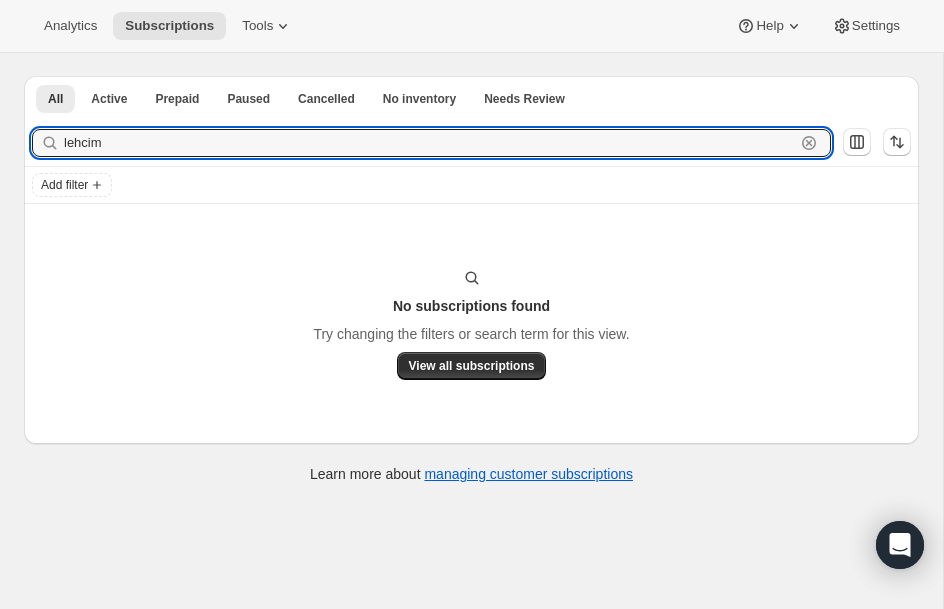 drag, startPoint x: 146, startPoint y: 144, endPoint x: -93, endPoint y: 120, distance: 240.202 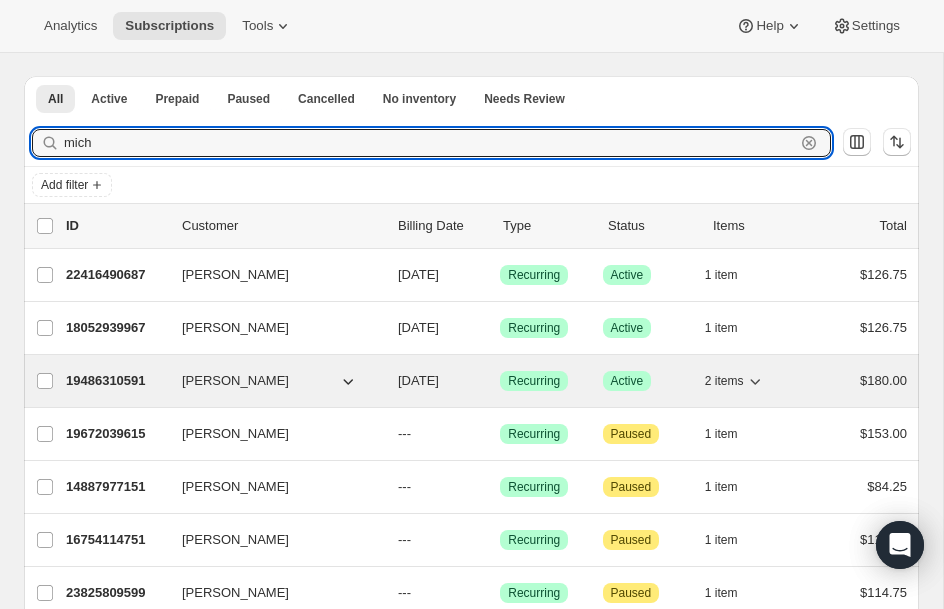 type on "mich" 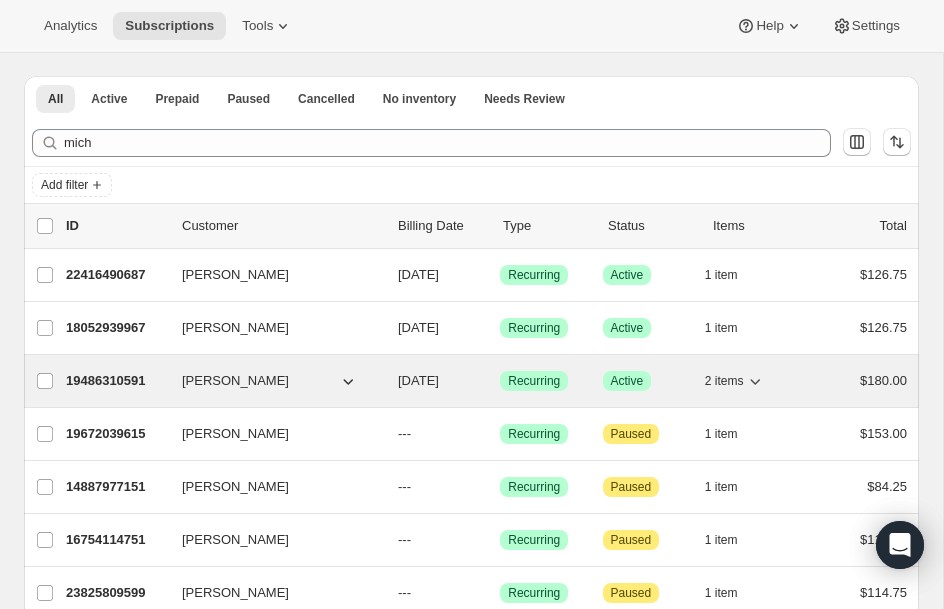 click on "19486310591" at bounding box center (116, 381) 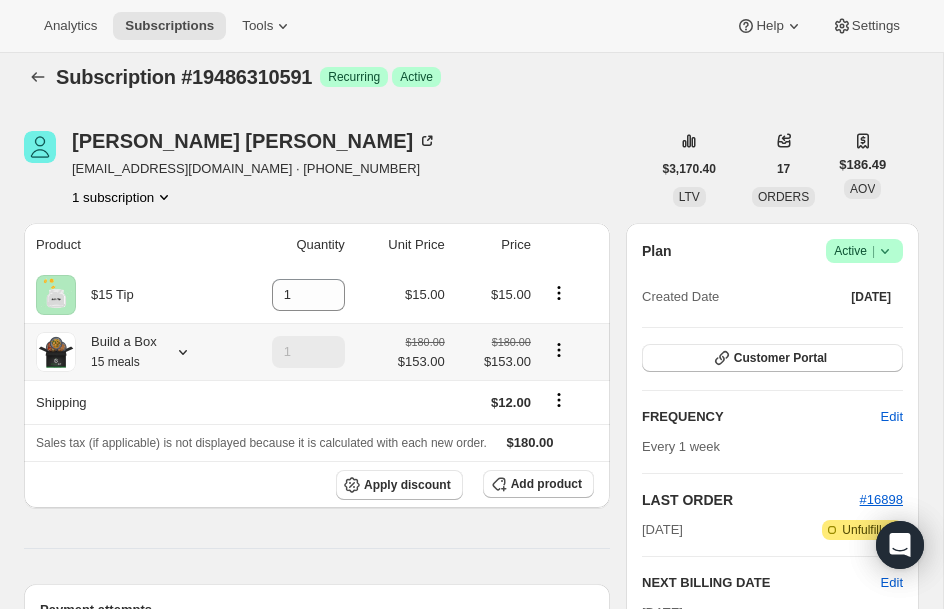 scroll, scrollTop: 0, scrollLeft: 0, axis: both 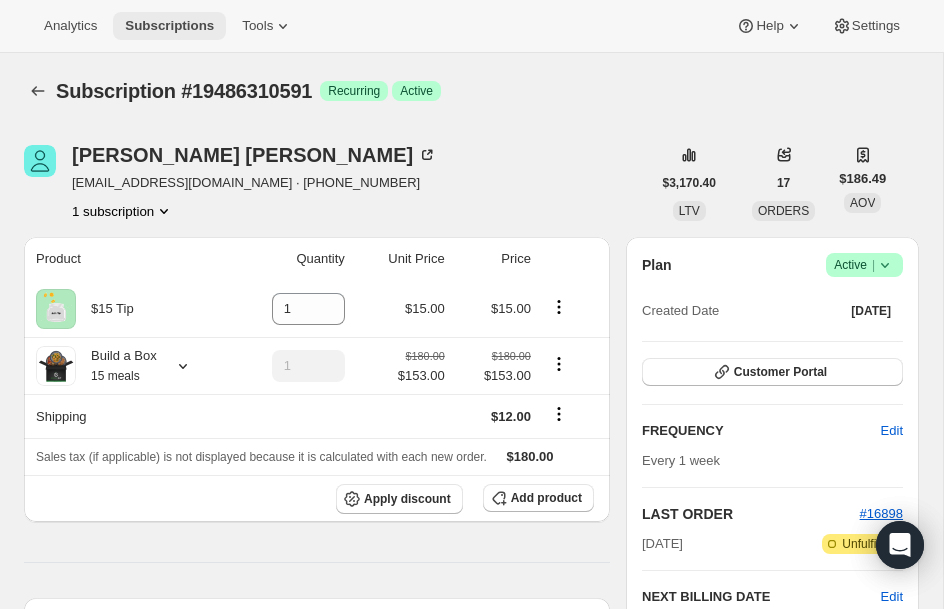 click on "Subscriptions" at bounding box center (169, 26) 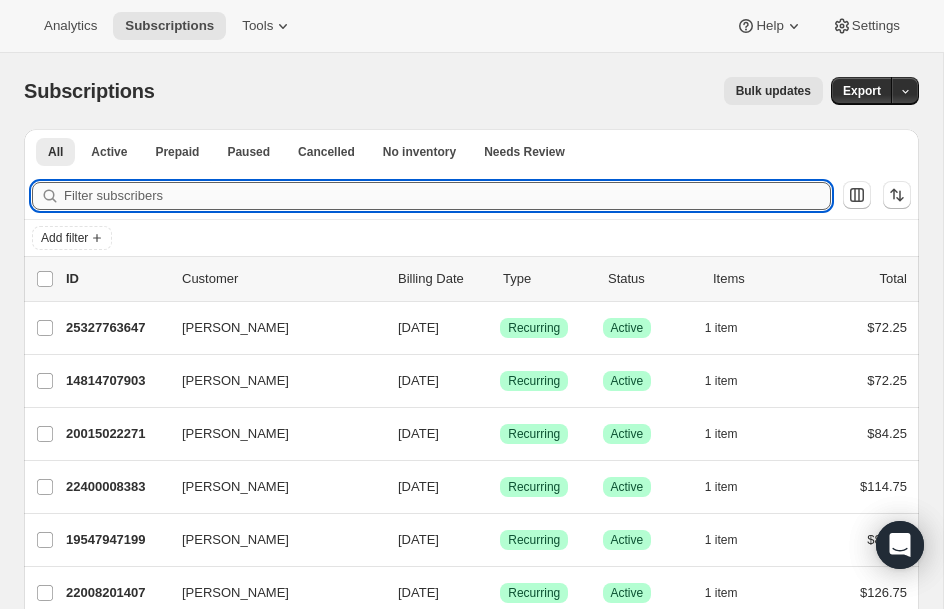 click on "Filter subscribers" at bounding box center [447, 196] 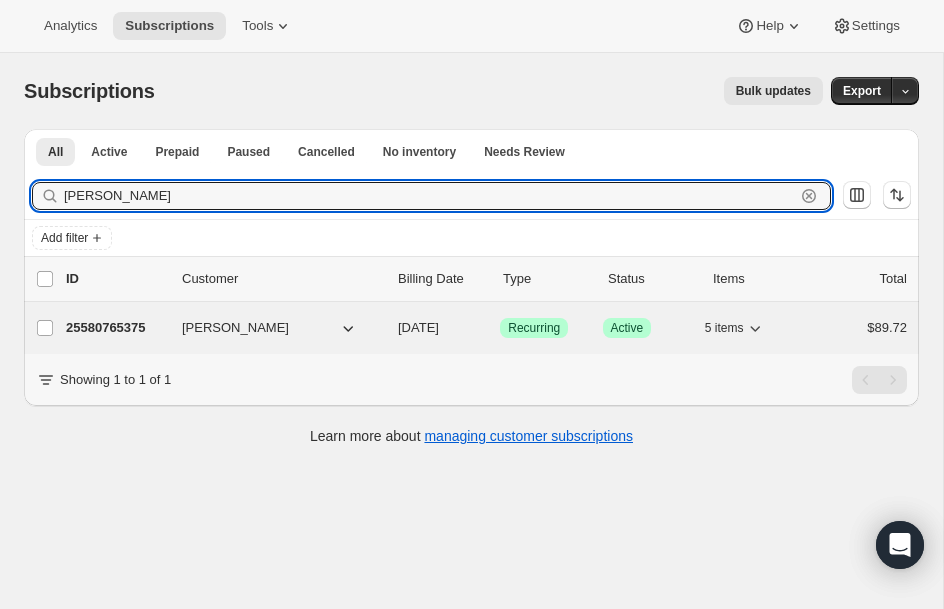type on "prinzi" 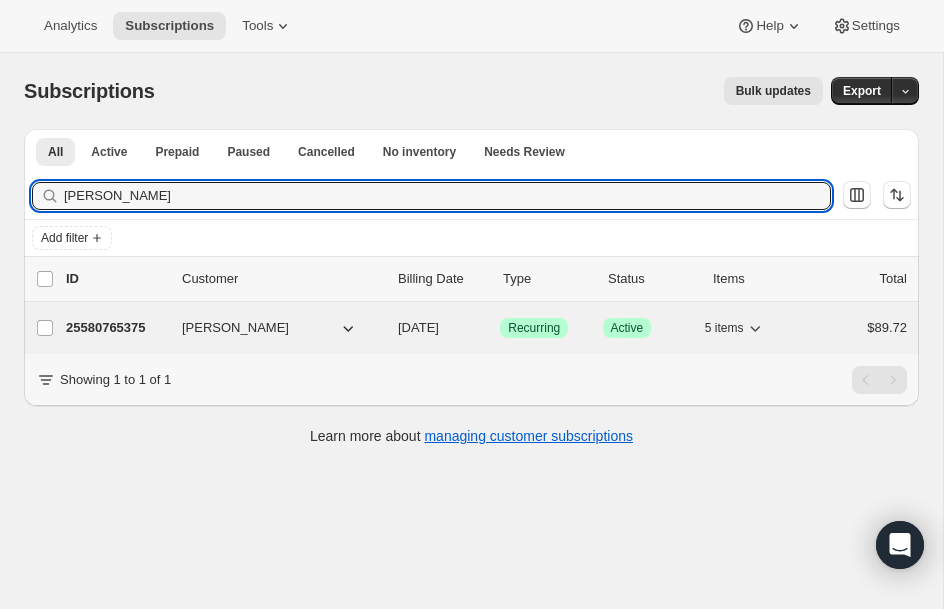 click on "25580765375" at bounding box center (116, 328) 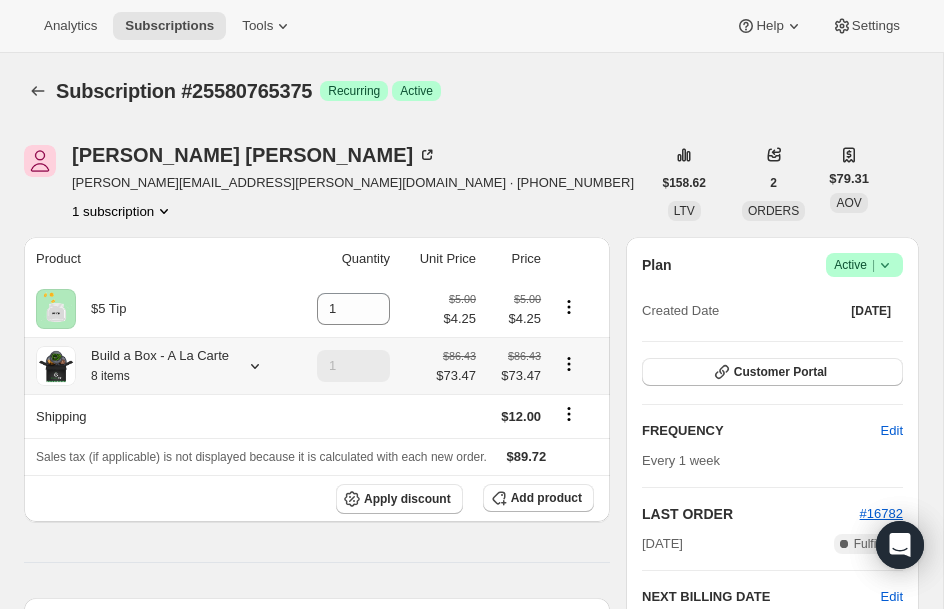 click on "Build a Box - A La Carte 8 items" at bounding box center [152, 366] 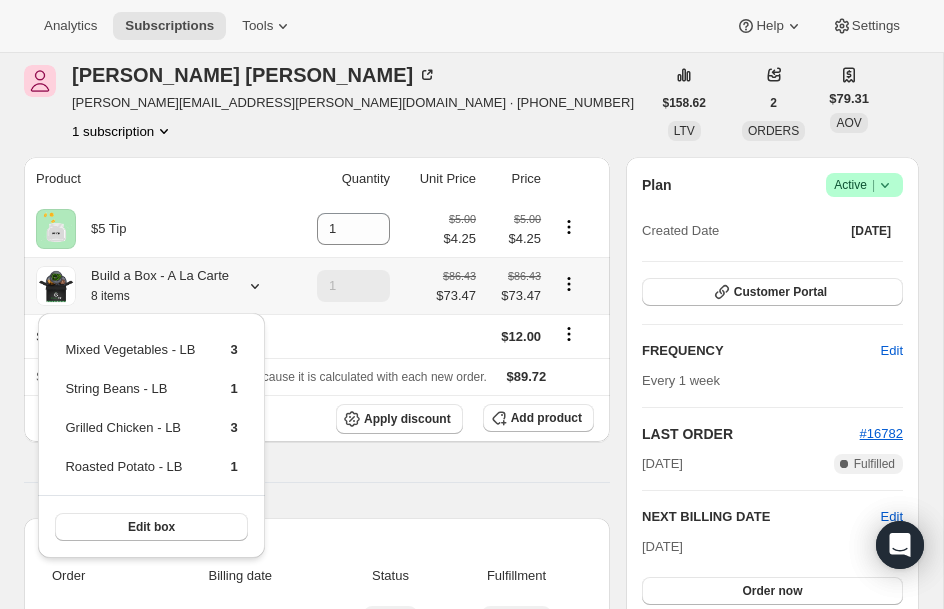 scroll, scrollTop: 40, scrollLeft: 0, axis: vertical 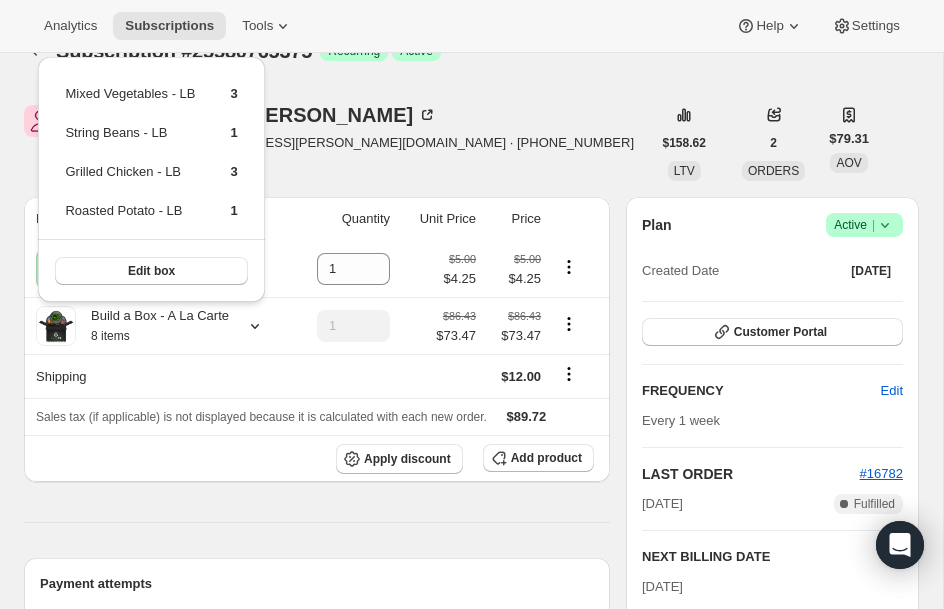 click on "Jessica   Prinzi prinzi.jess@gmail.com · +12017085225 1 subscription $158.62 LTV 2 ORDERS $79.31 AOV Product Quantity Unit Price Price $5 Tip 1 $5.00 $4.25 $5.00 $4.25 Build a Box - A La Carte 8 items 1 $86.43 $73.47 $86.43 $73.47 Shipping $12.00 Sales tax (if applicable) is not displayed because it is calculated with each new order.   $89.72 Apply discount Add product Payment attempts Order Billing date Status Fulfillment #16782 Jul 3, 2025  ·  09:58 PM  Complete Paid  Complete Fulfilled Timeline Jul 10, 2025 Jessica Prinzi set next billing date to Thursday, July 17, 2025 with "Skip" via Customer Portal. 01:40 PM Jul 5, 2025 Subscription reminder email sent via Awtomic email. 09:00 PM Jul 3, 2025 Jessica Prinzi  created the subscription order.  View order 09:58 PM Plan Success Active | Created Date Jul 3, 2025 Customer Portal FREQUENCY Edit Every 1 week LAST ORDER #16782 Jul 3, 2025  Complete Fulfilled NEXT BILLING DATE Edit Jul 17, 2025  Order now Batching Settings Edit Weekly on 2   days Notes Edit Edit" at bounding box center (463, 687) 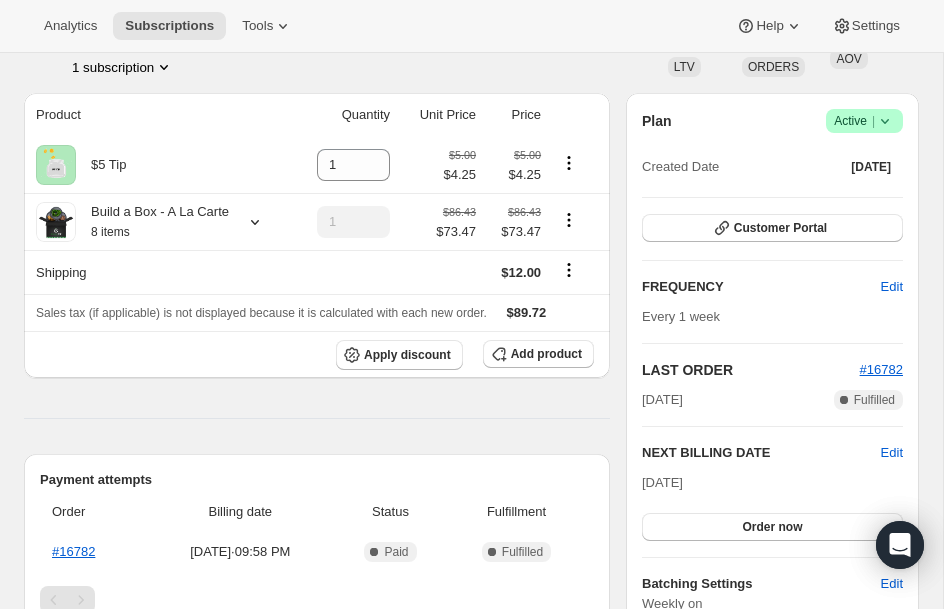scroll, scrollTop: 160, scrollLeft: 0, axis: vertical 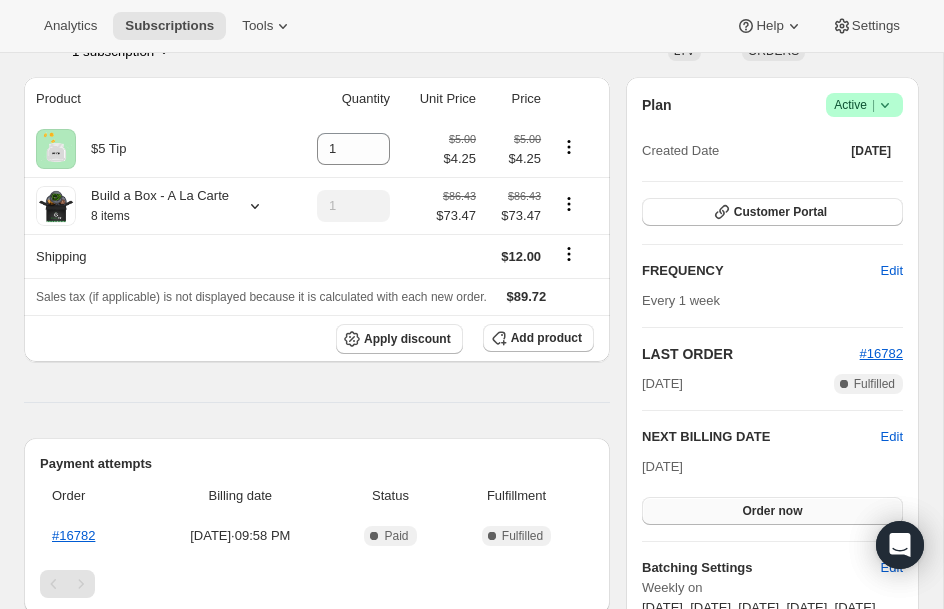 click on "Order now" at bounding box center (772, 511) 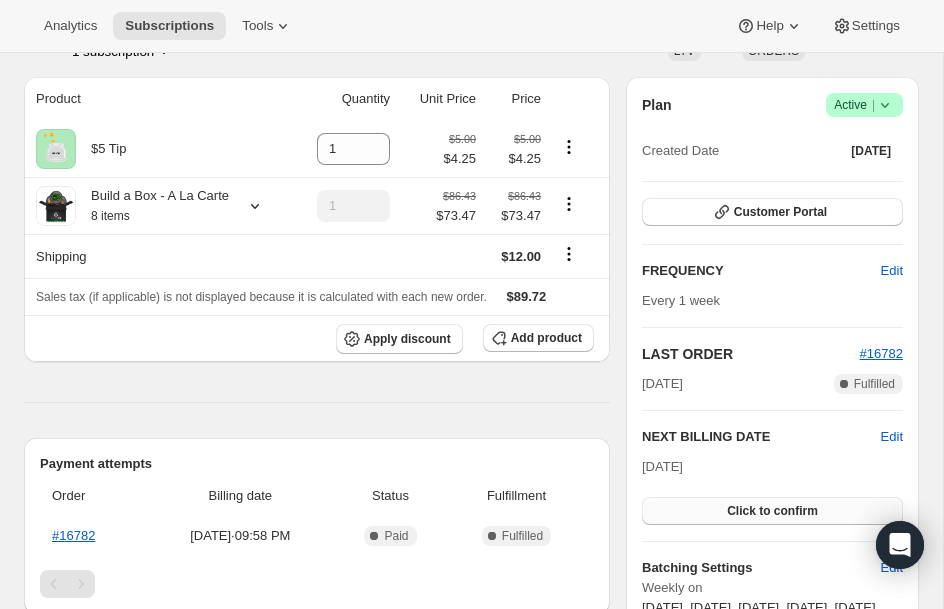 click on "Click to confirm" at bounding box center [772, 511] 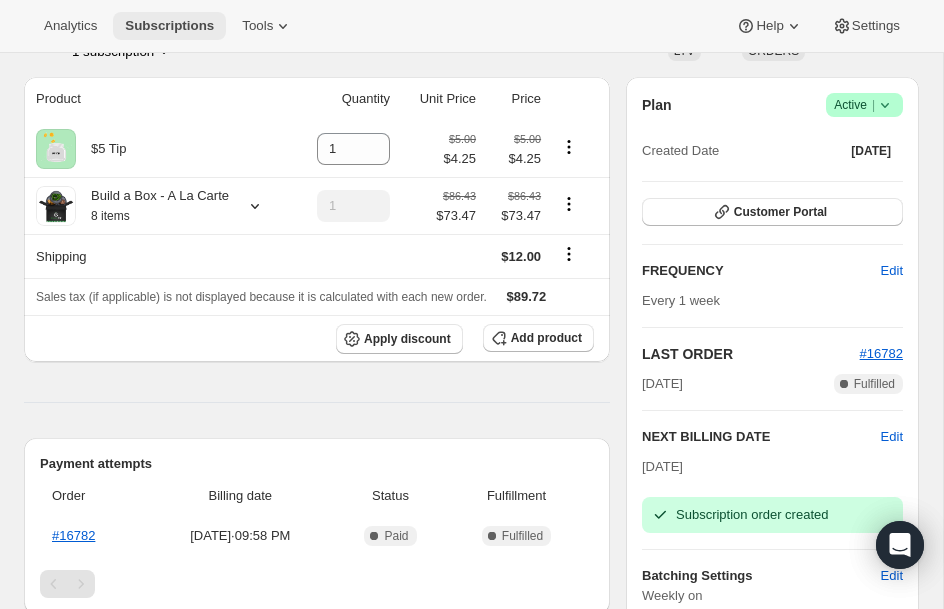 click on "Subscriptions" at bounding box center (169, 26) 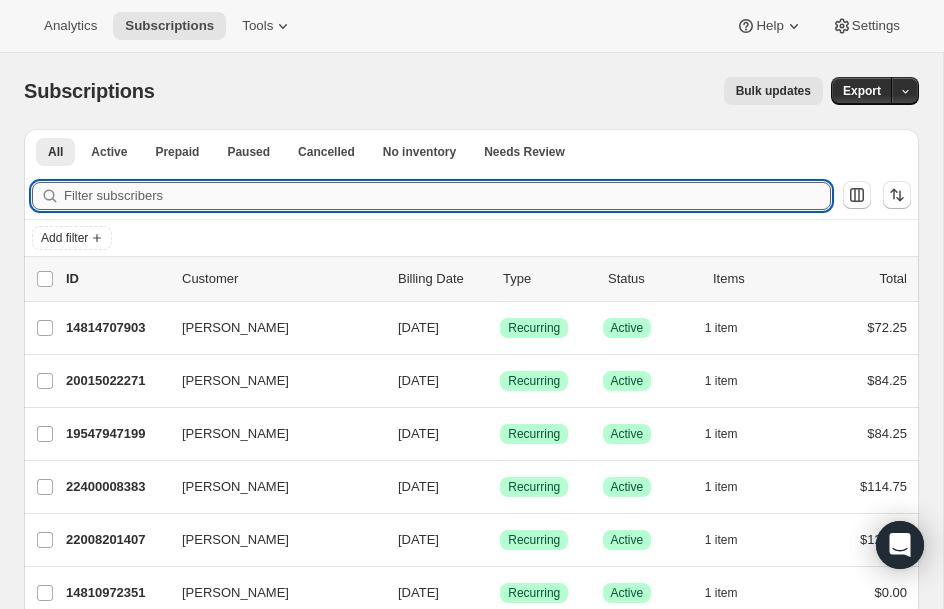 click on "Filter subscribers" at bounding box center [447, 196] 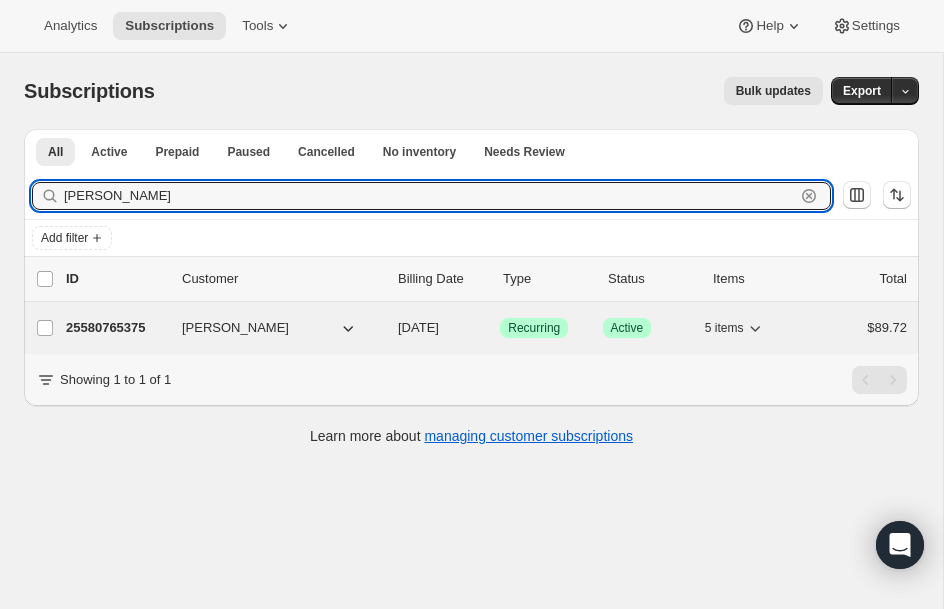 type on "prinzi" 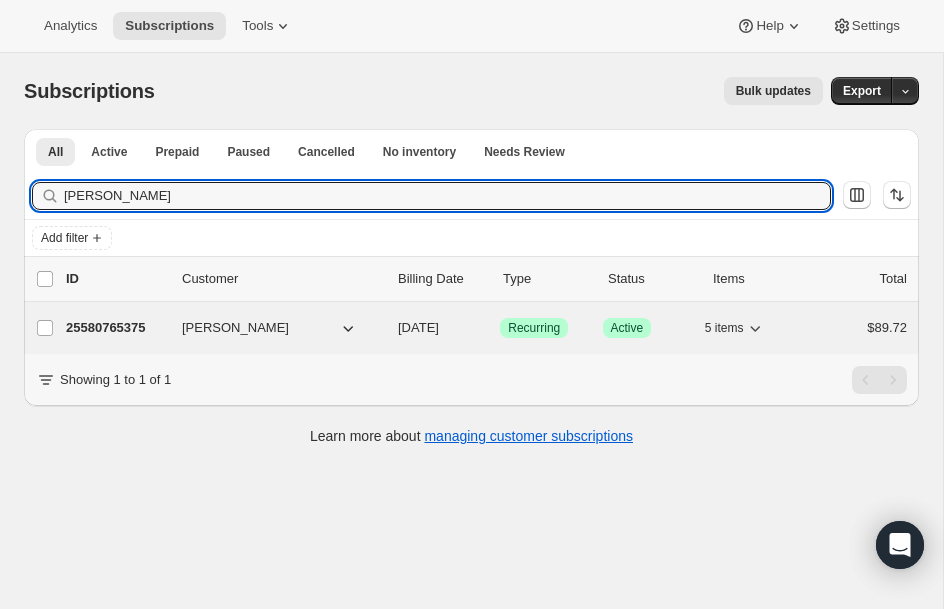 click on "Jessica Prinzi" at bounding box center [235, 328] 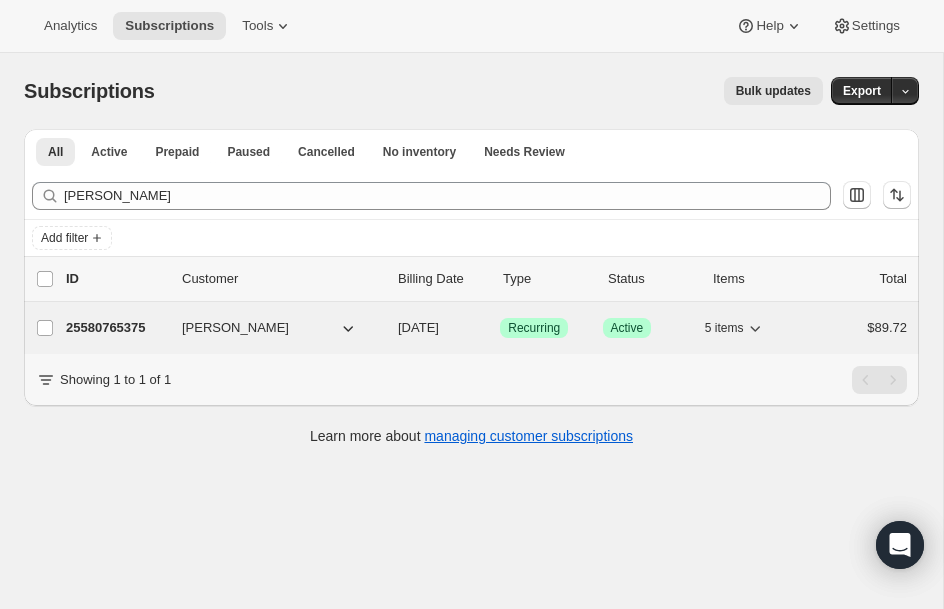 click on "25580765375" at bounding box center (116, 328) 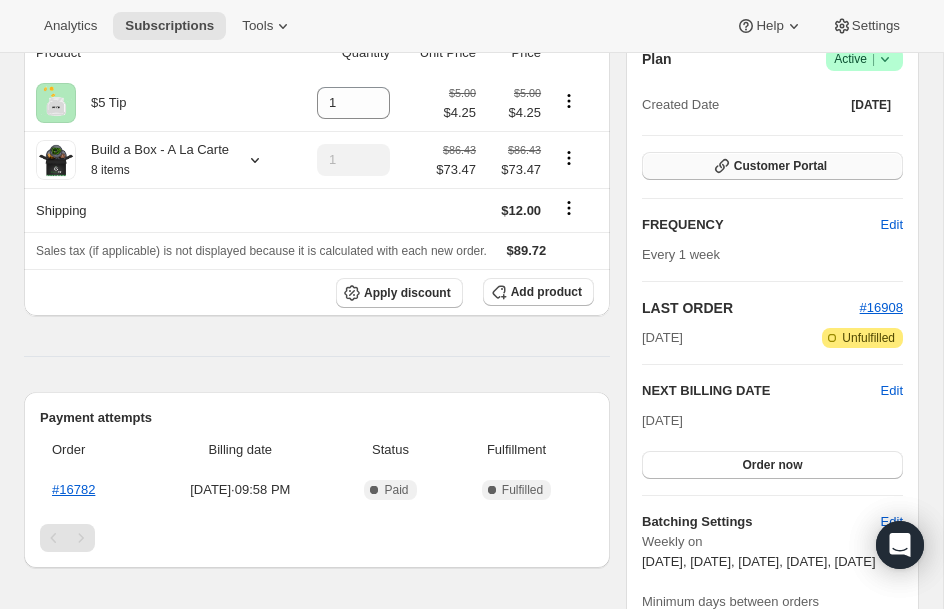 scroll, scrollTop: 240, scrollLeft: 0, axis: vertical 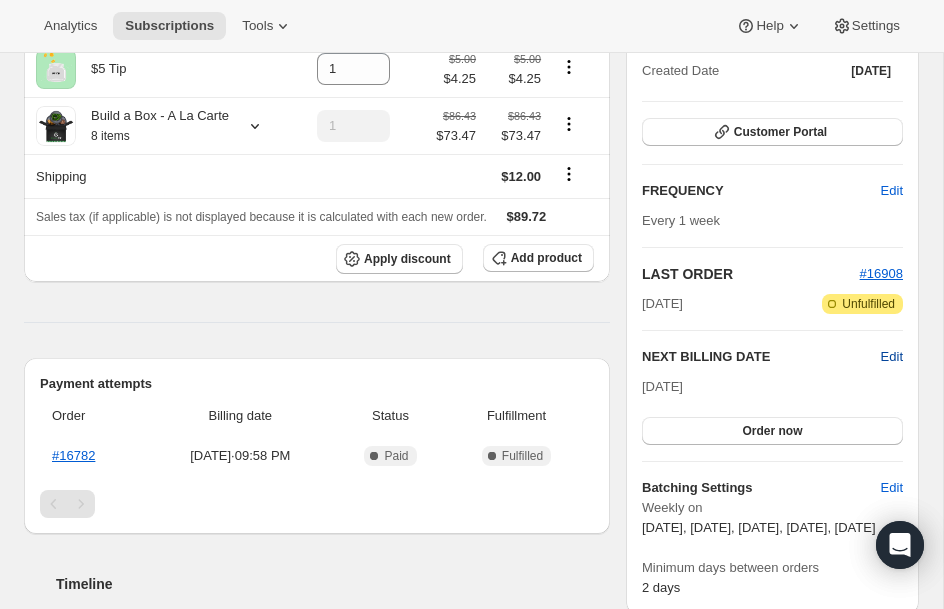 click on "Edit" at bounding box center [892, 357] 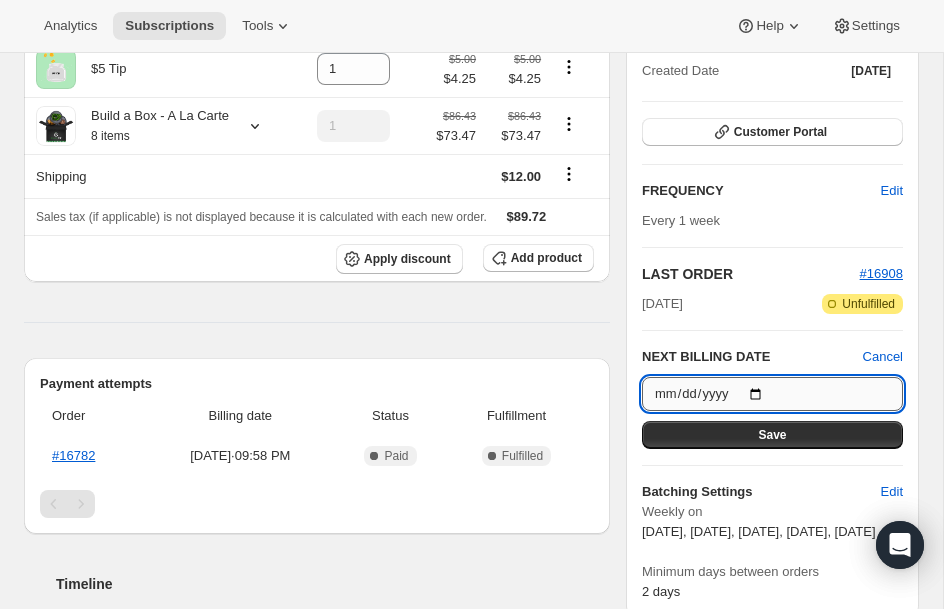 click on "2025-07-18" at bounding box center (772, 394) 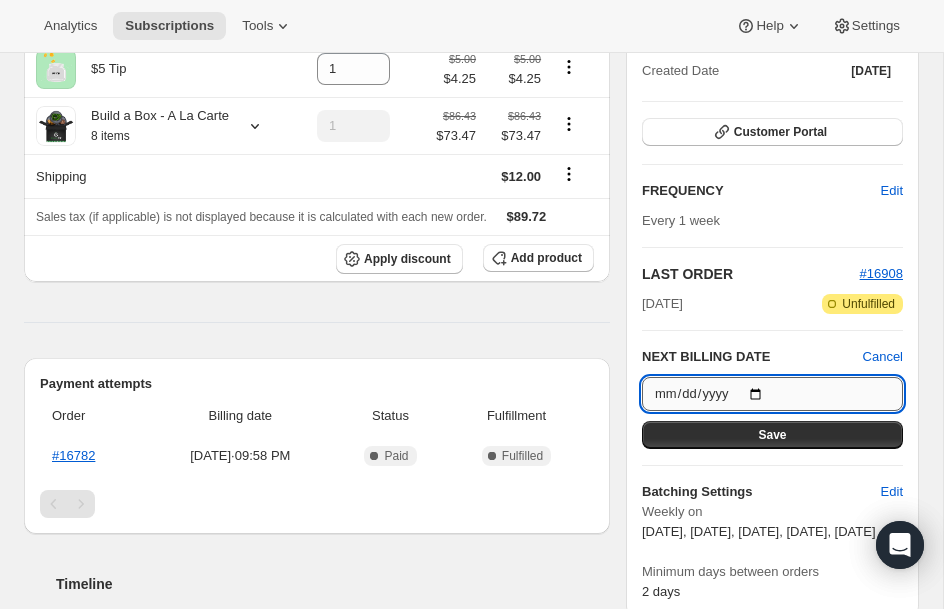 type on "2025-07-25" 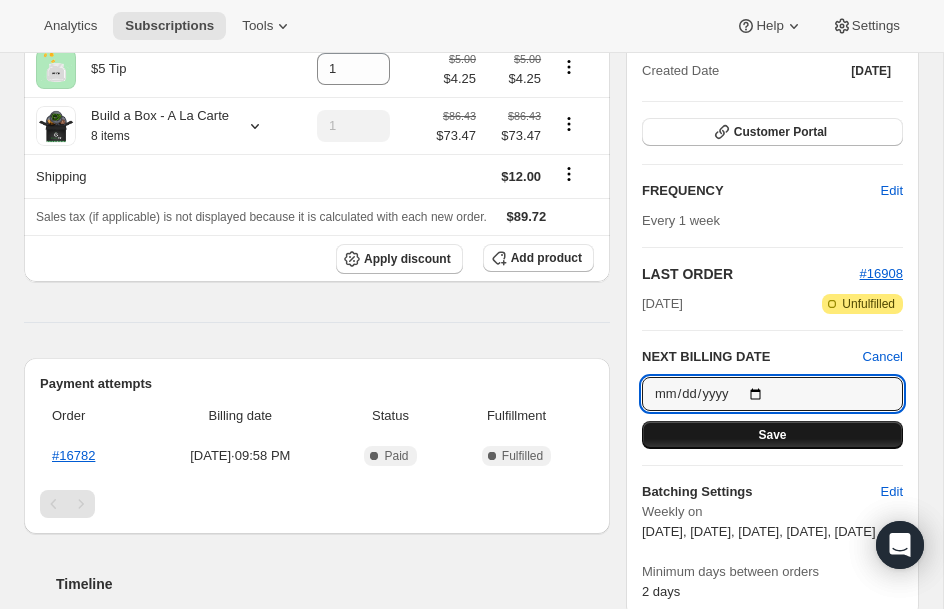 click on "Save" at bounding box center (772, 435) 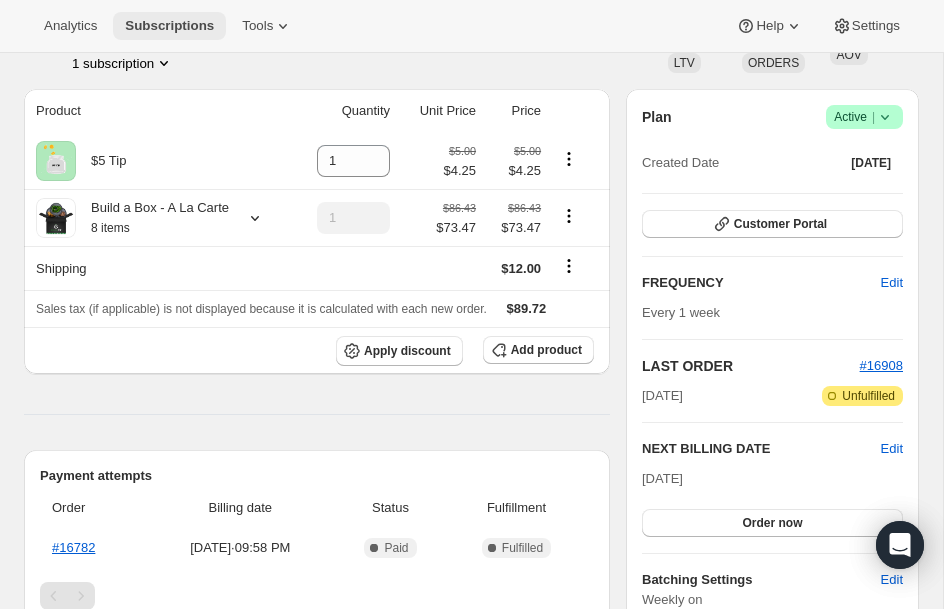 click on "Subscriptions" at bounding box center (169, 26) 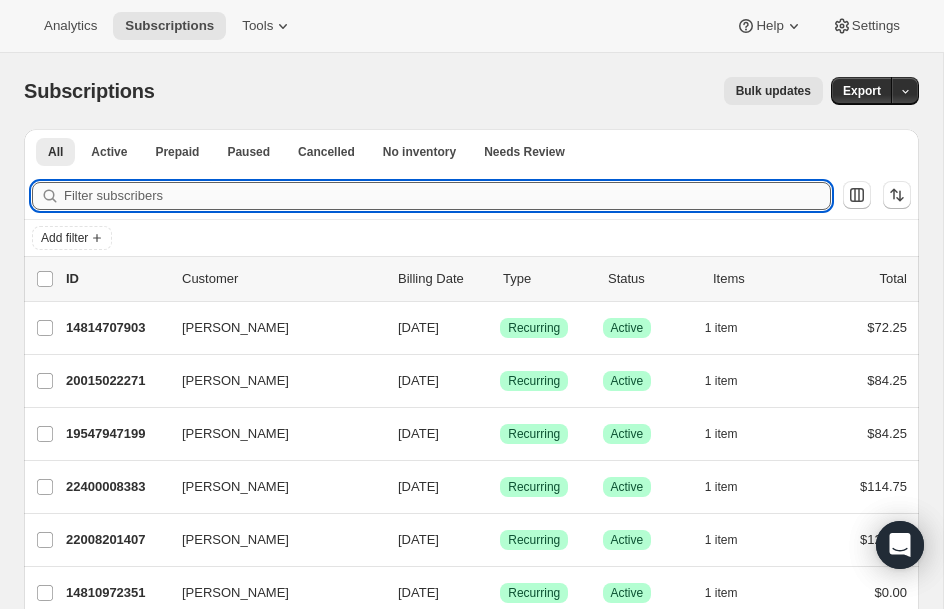 click on "Filter subscribers" at bounding box center [447, 196] 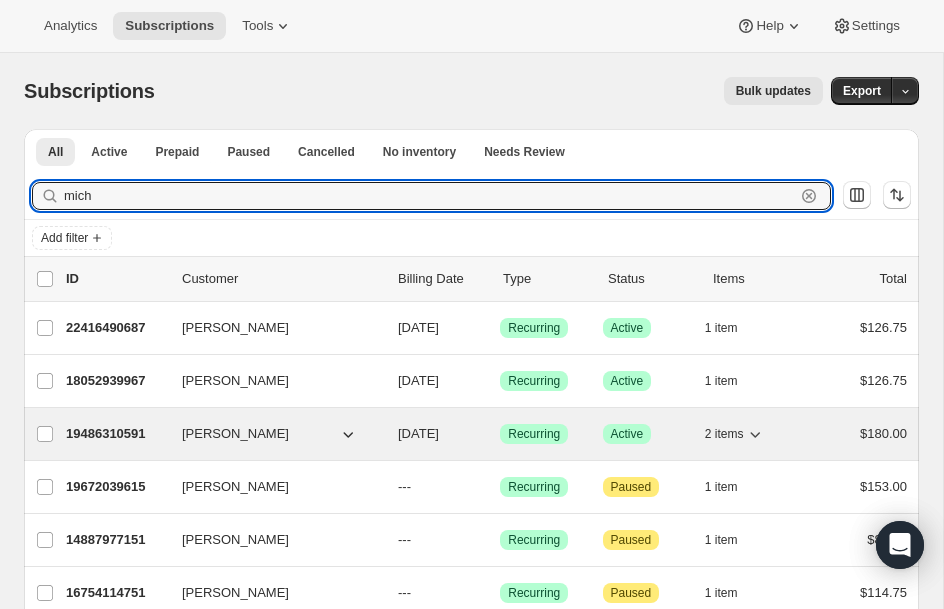 type on "mich" 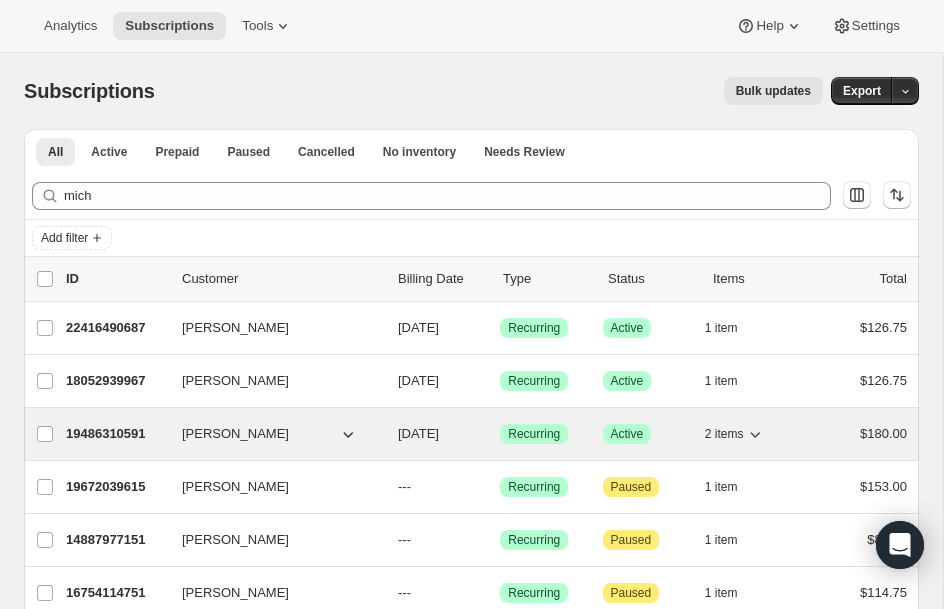 click on "19486310591" at bounding box center (116, 434) 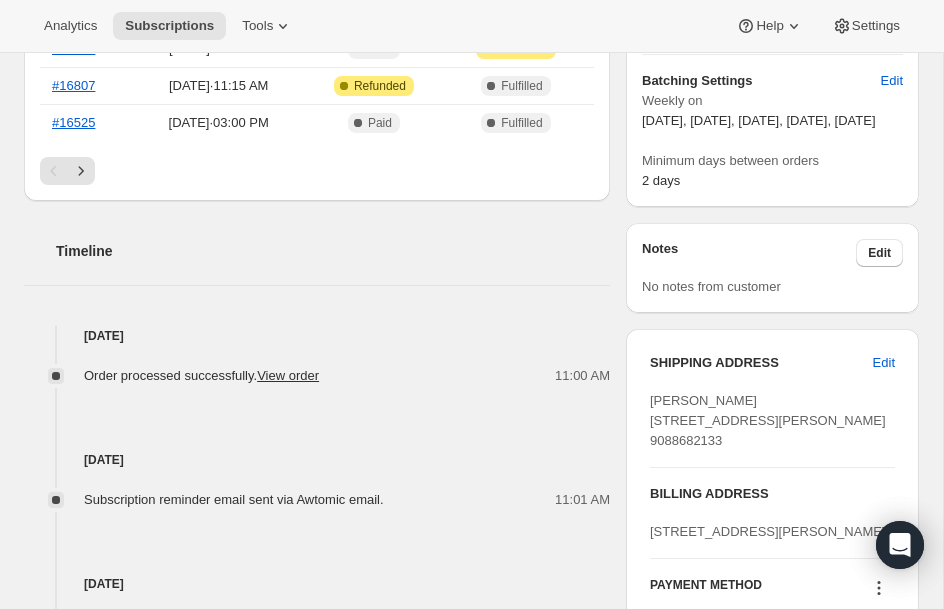scroll, scrollTop: 680, scrollLeft: 0, axis: vertical 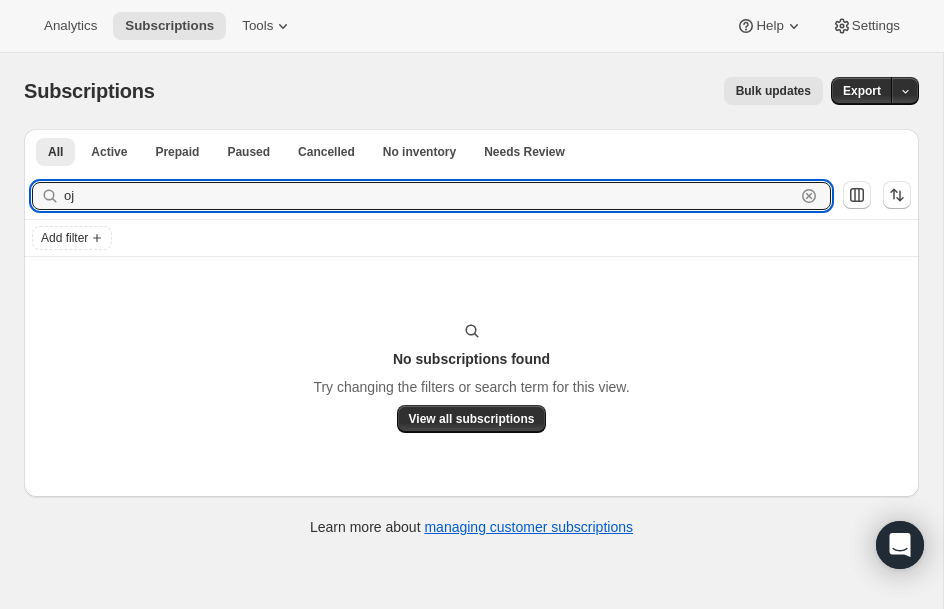 drag, startPoint x: 171, startPoint y: 192, endPoint x: -98, endPoint y: 179, distance: 269.31393 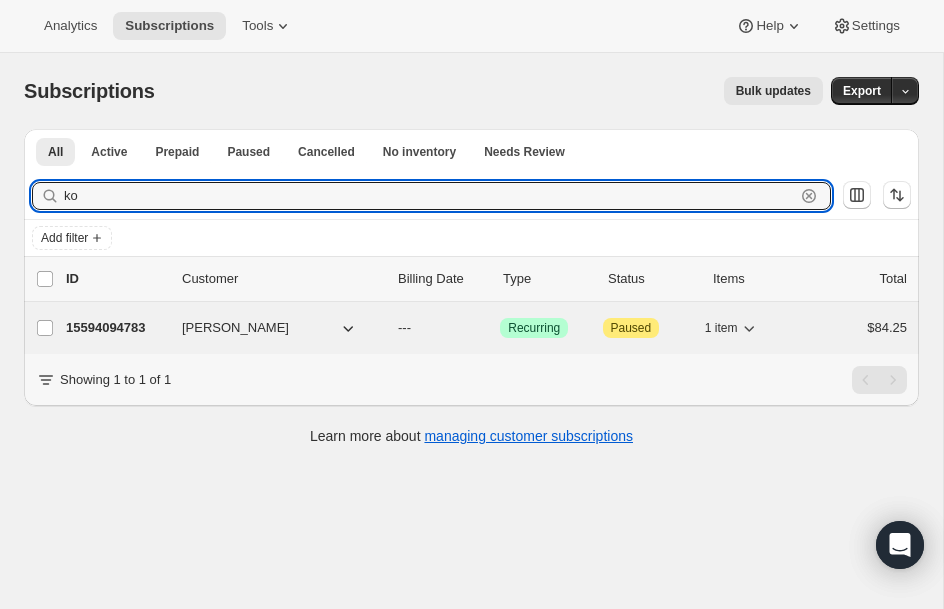 type on "k" 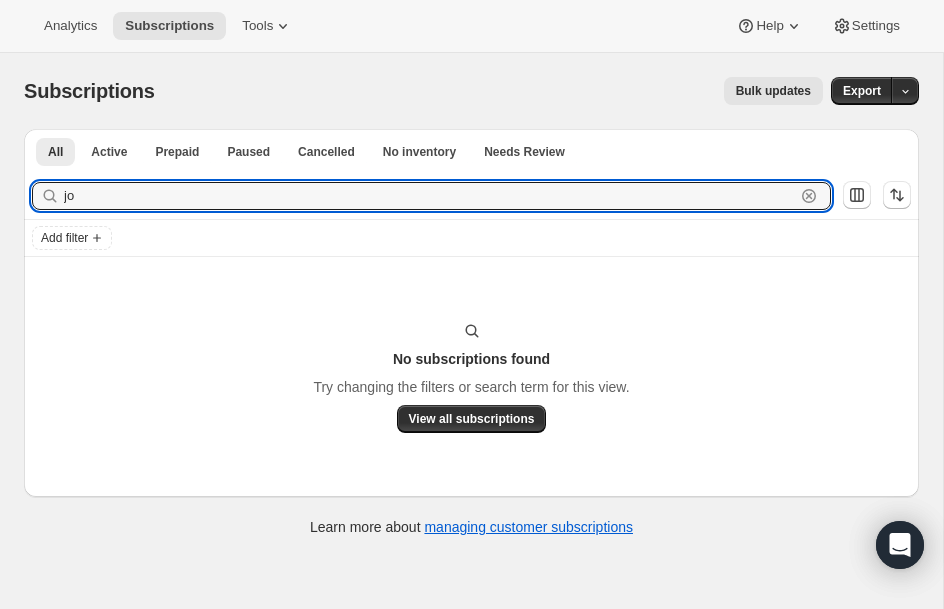 type on "j" 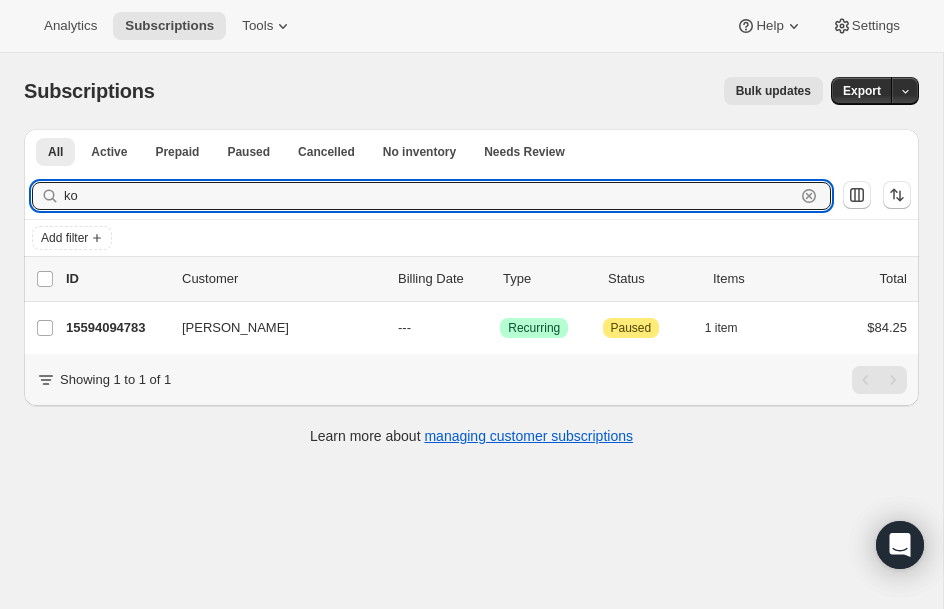 type on "k" 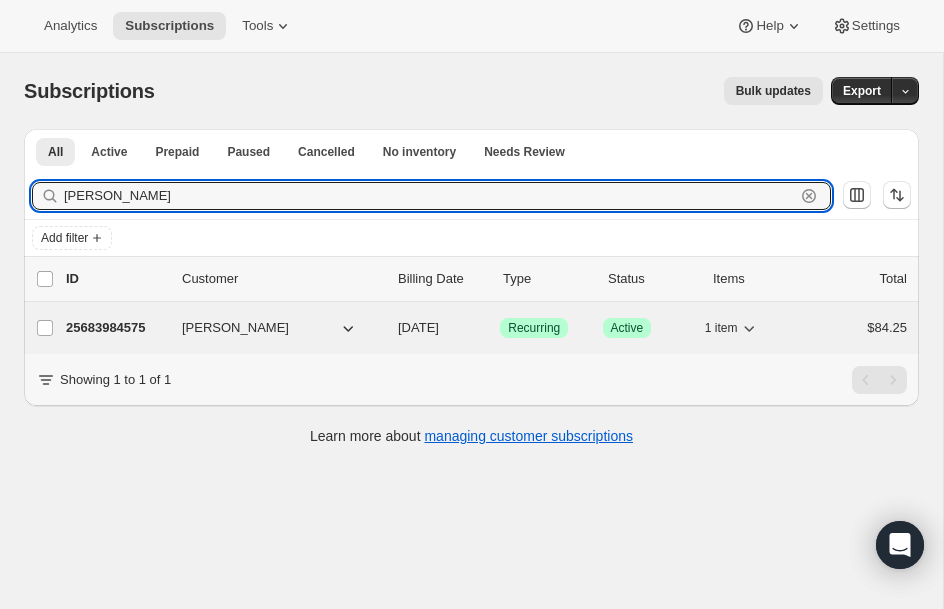 type on "[PERSON_NAME]" 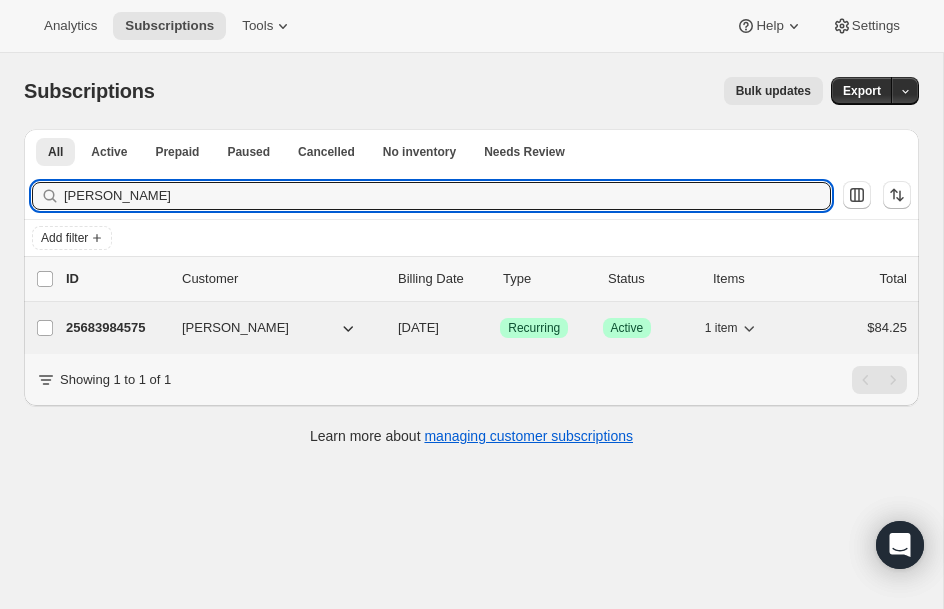 click on "25683984575" at bounding box center [116, 328] 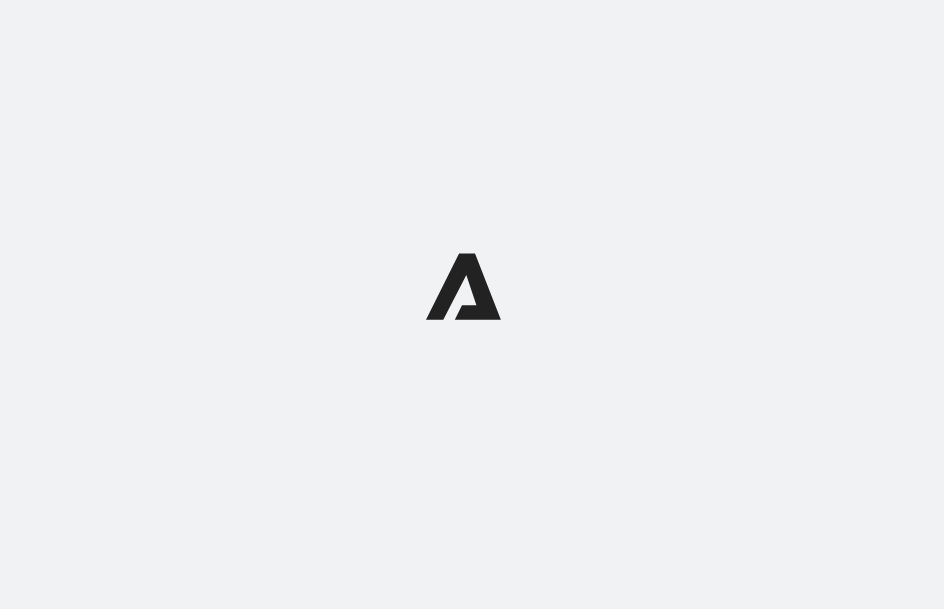 scroll, scrollTop: 0, scrollLeft: 0, axis: both 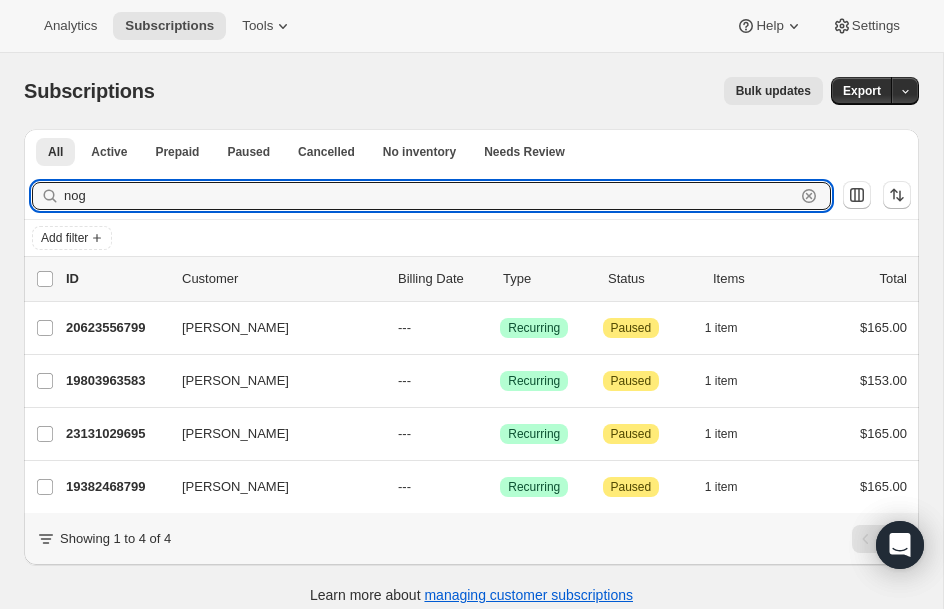 drag, startPoint x: 107, startPoint y: 199, endPoint x: -99, endPoint y: 199, distance: 206 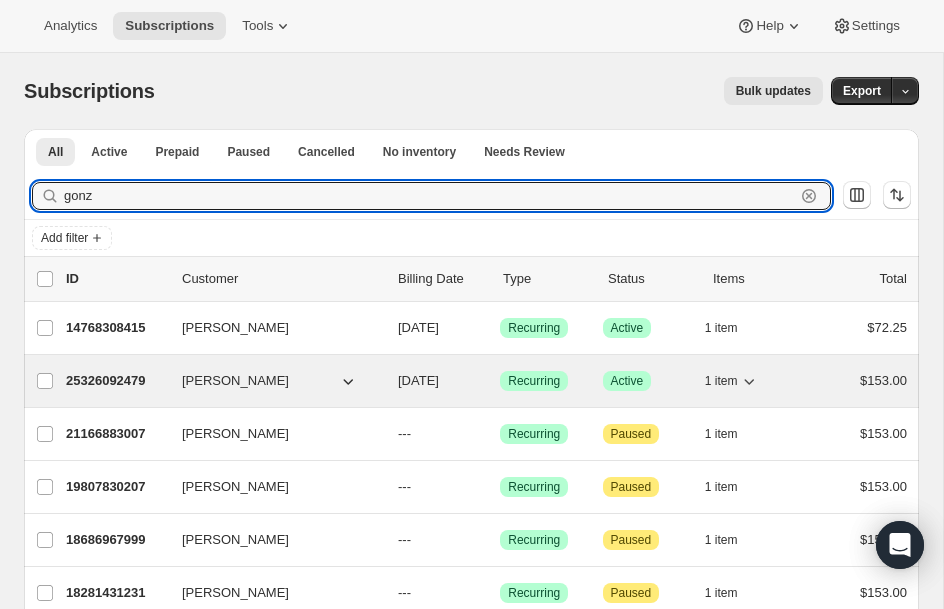 type on "gonz" 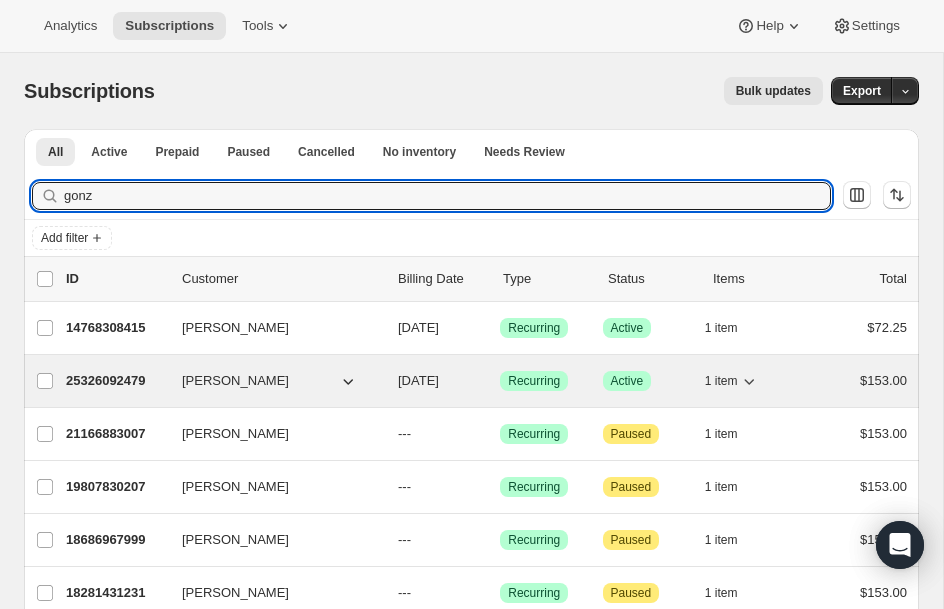 click on "25326092479 [PERSON_NAME] [DATE] Success Recurring Success Active 1   item $153.00" at bounding box center (486, 381) 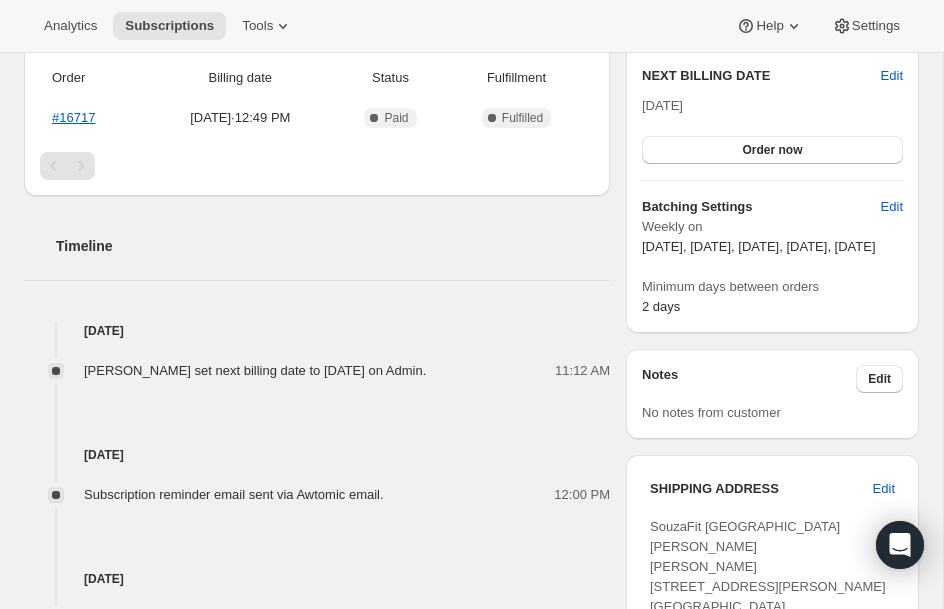 scroll, scrollTop: 560, scrollLeft: 0, axis: vertical 